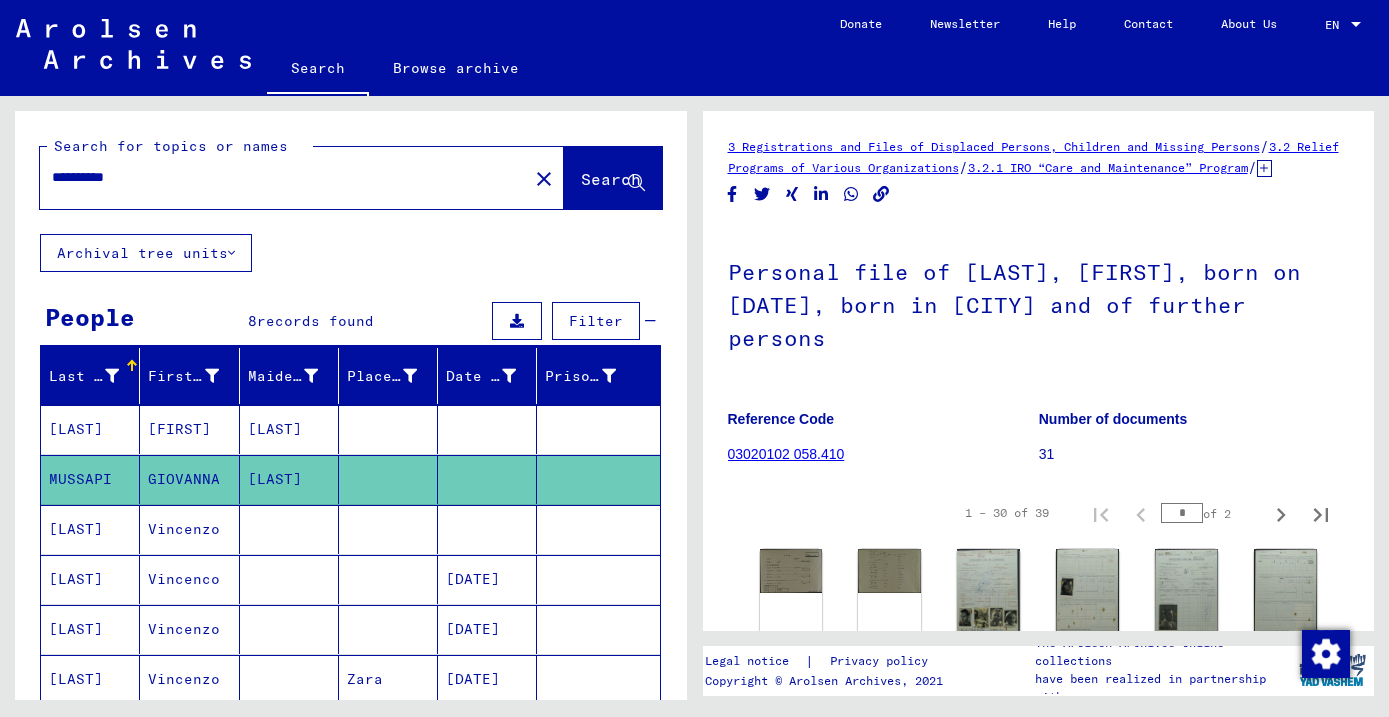 scroll, scrollTop: 0, scrollLeft: 0, axis: both 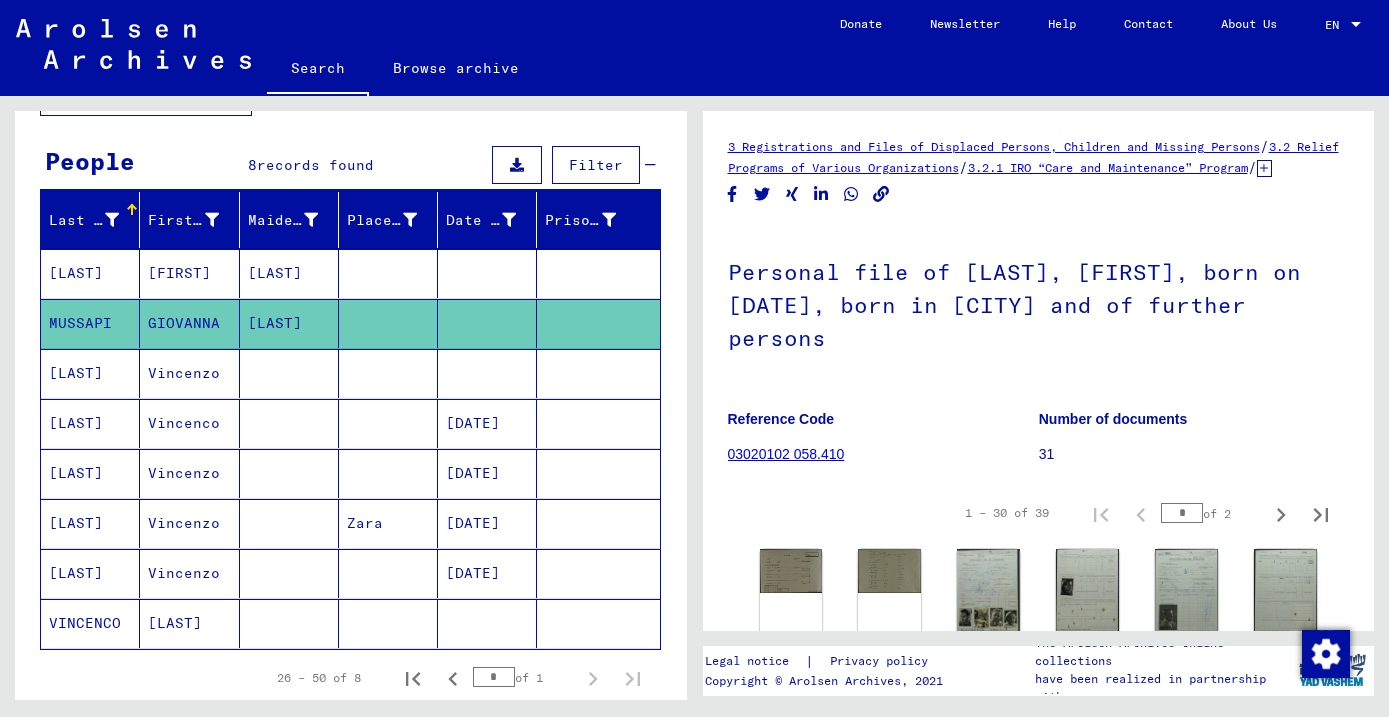 click on "[LAST]" at bounding box center [90, 473] 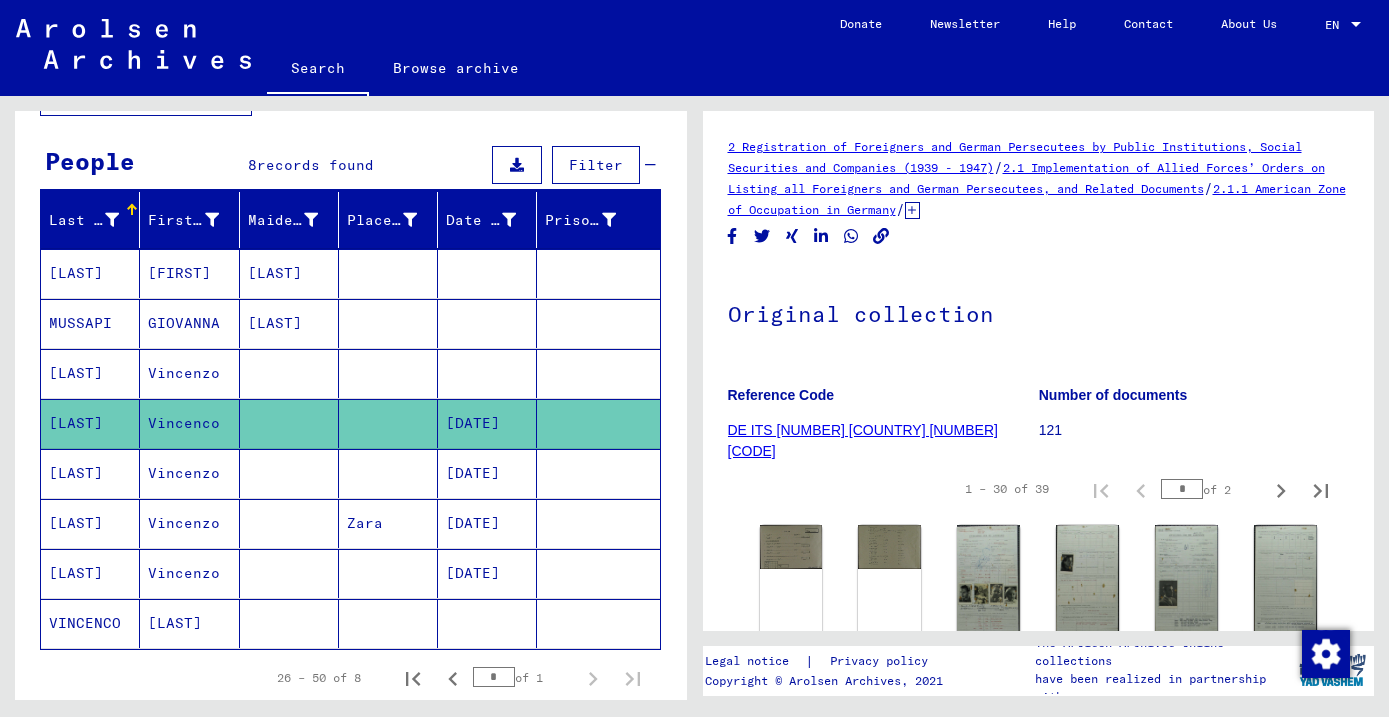 scroll, scrollTop: 0, scrollLeft: 0, axis: both 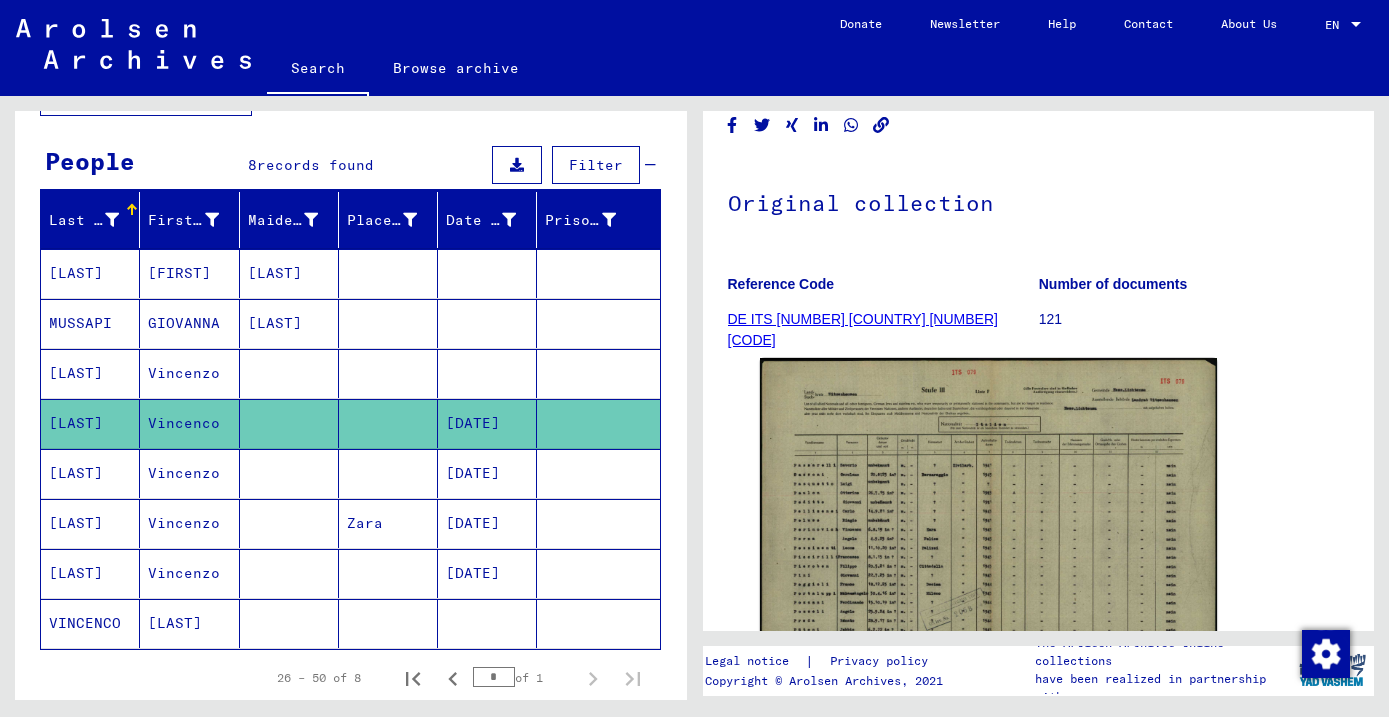 click on "[LAST]" at bounding box center (90, 573) 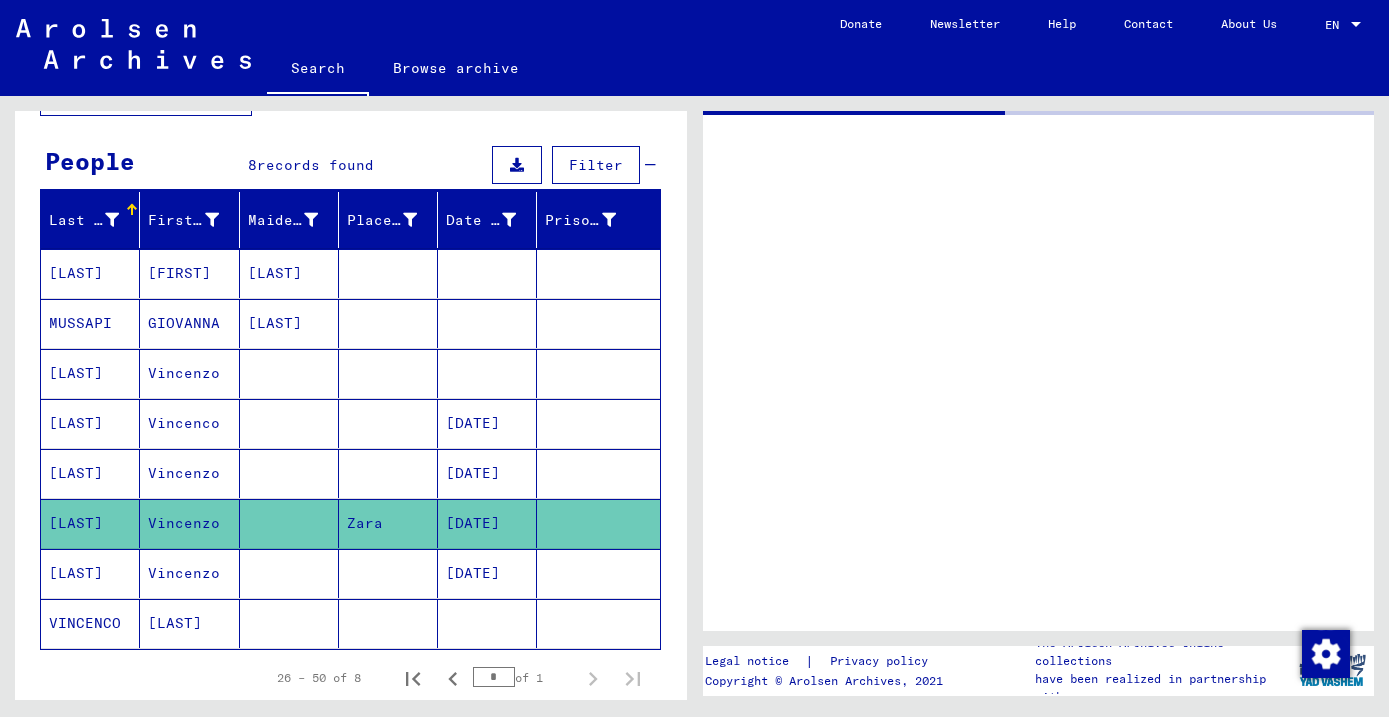 scroll, scrollTop: 0, scrollLeft: 0, axis: both 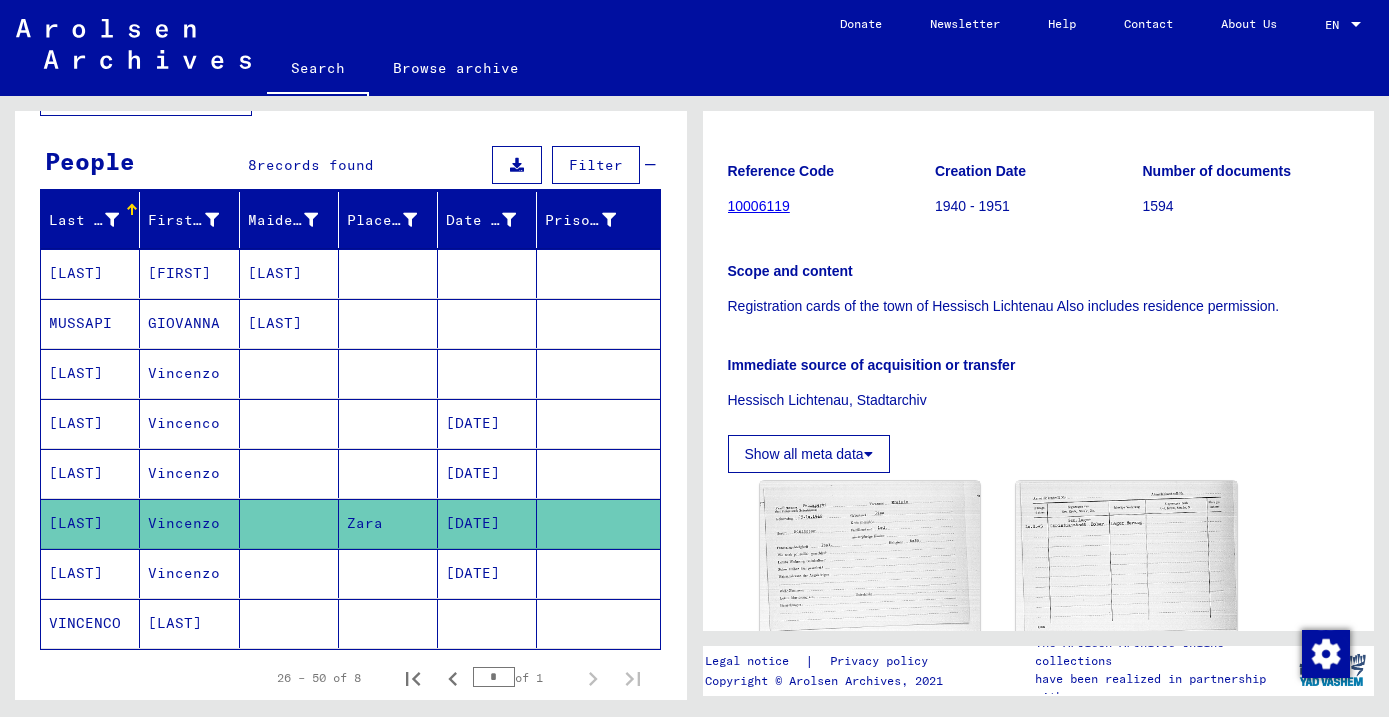 click on "[LAST]" at bounding box center [90, 523] 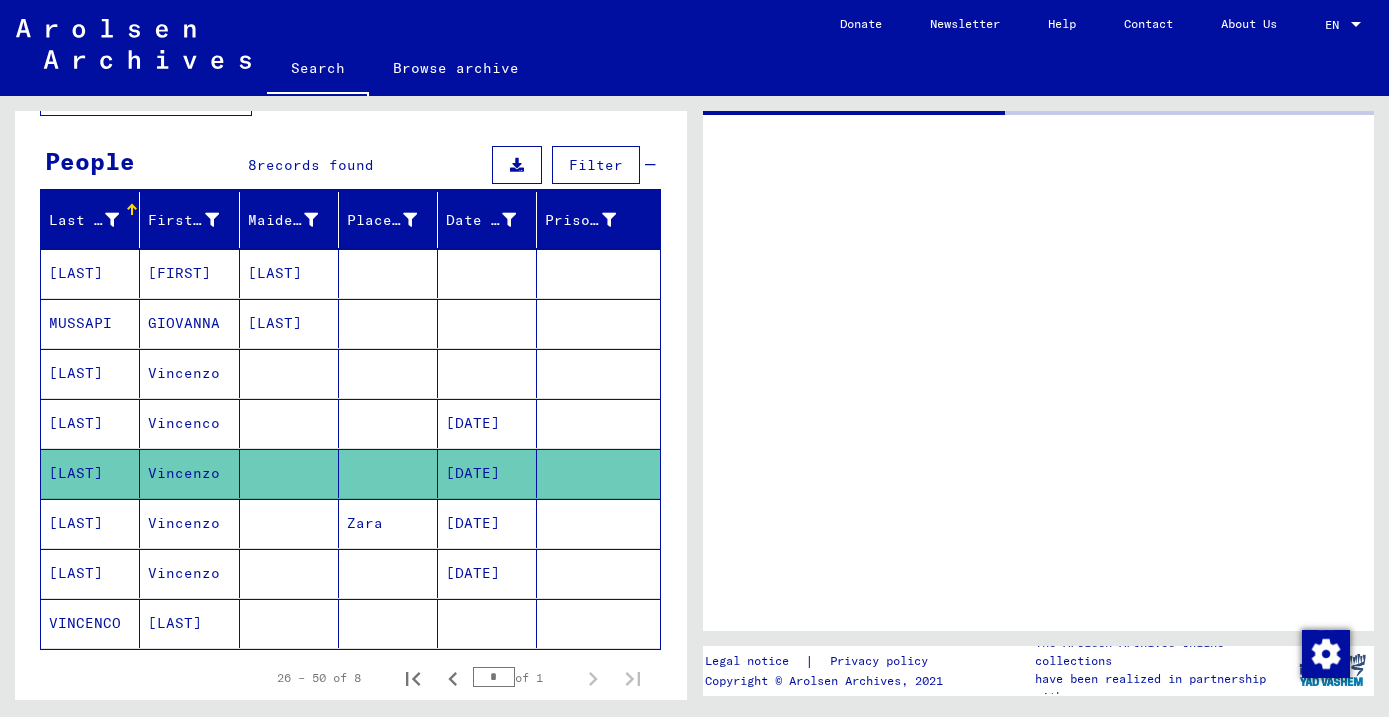 scroll, scrollTop: 0, scrollLeft: 0, axis: both 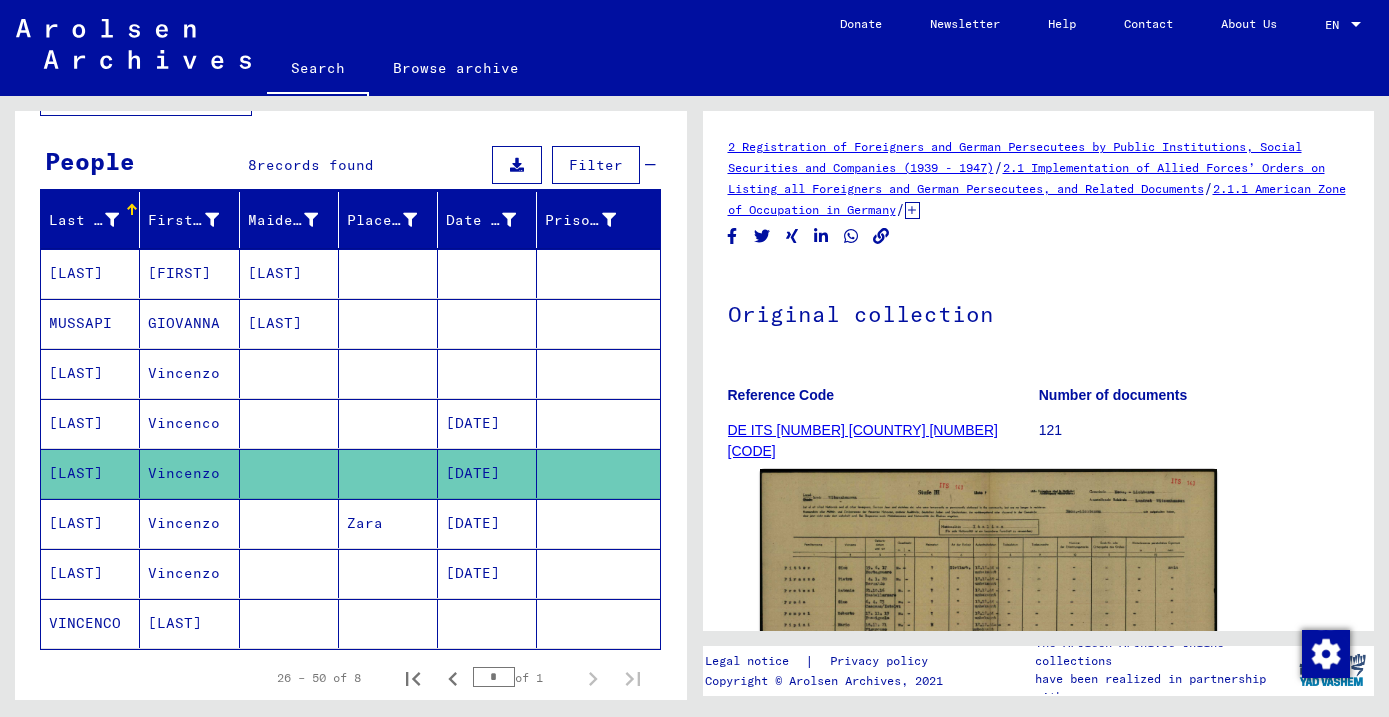 click on "[LAST]" at bounding box center [90, 623] 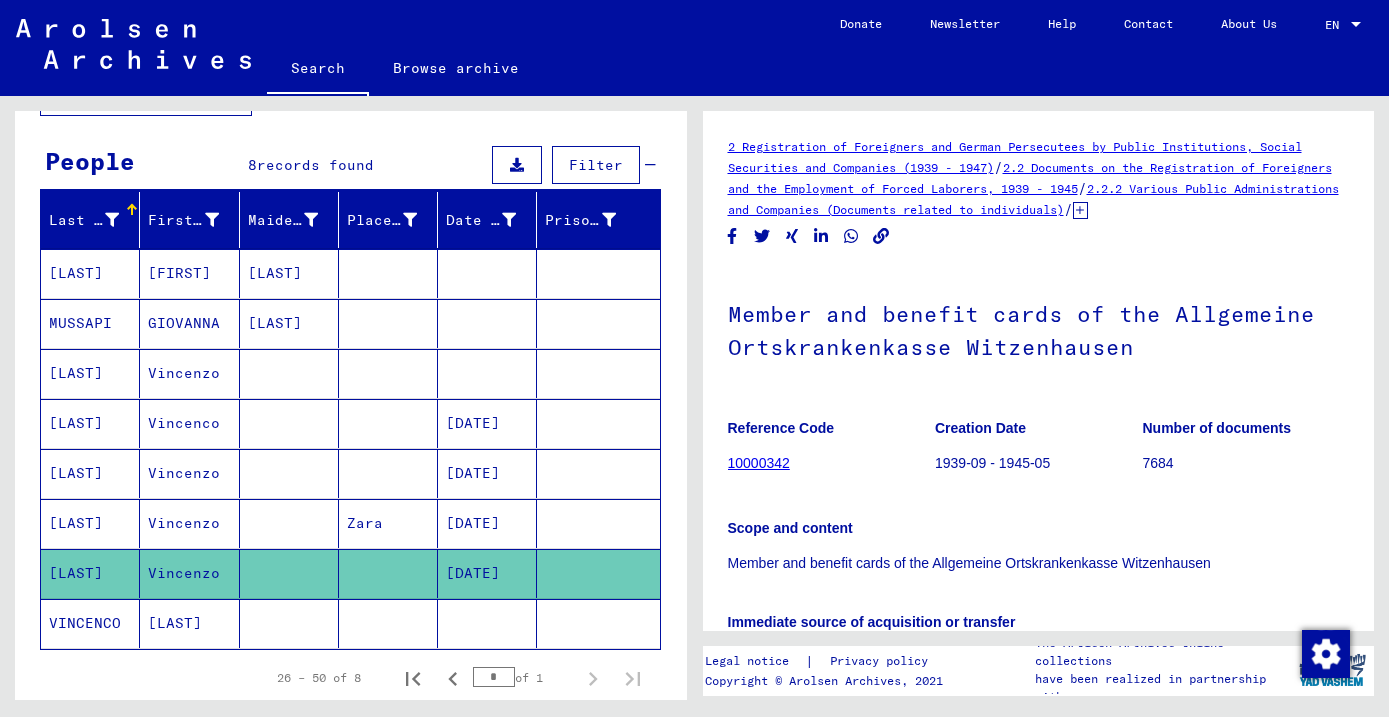 scroll, scrollTop: 0, scrollLeft: 0, axis: both 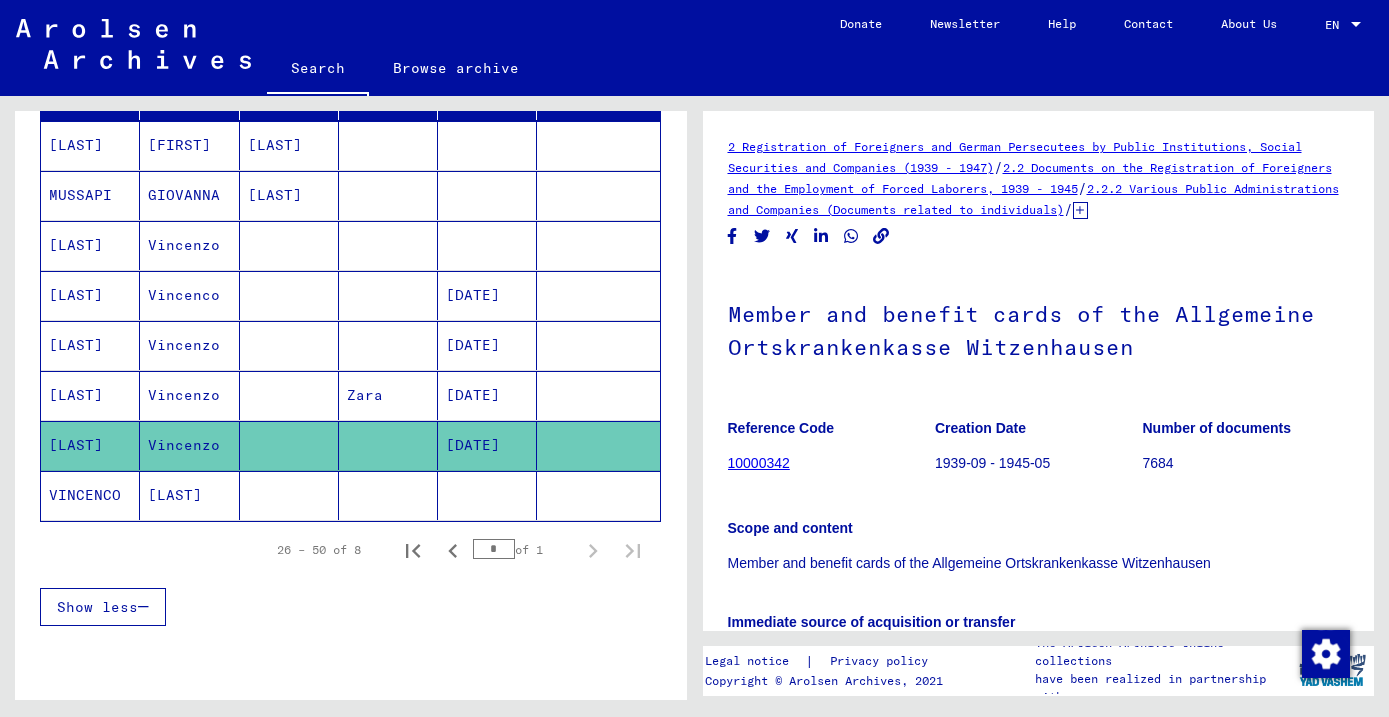 click on "VINCENCO" 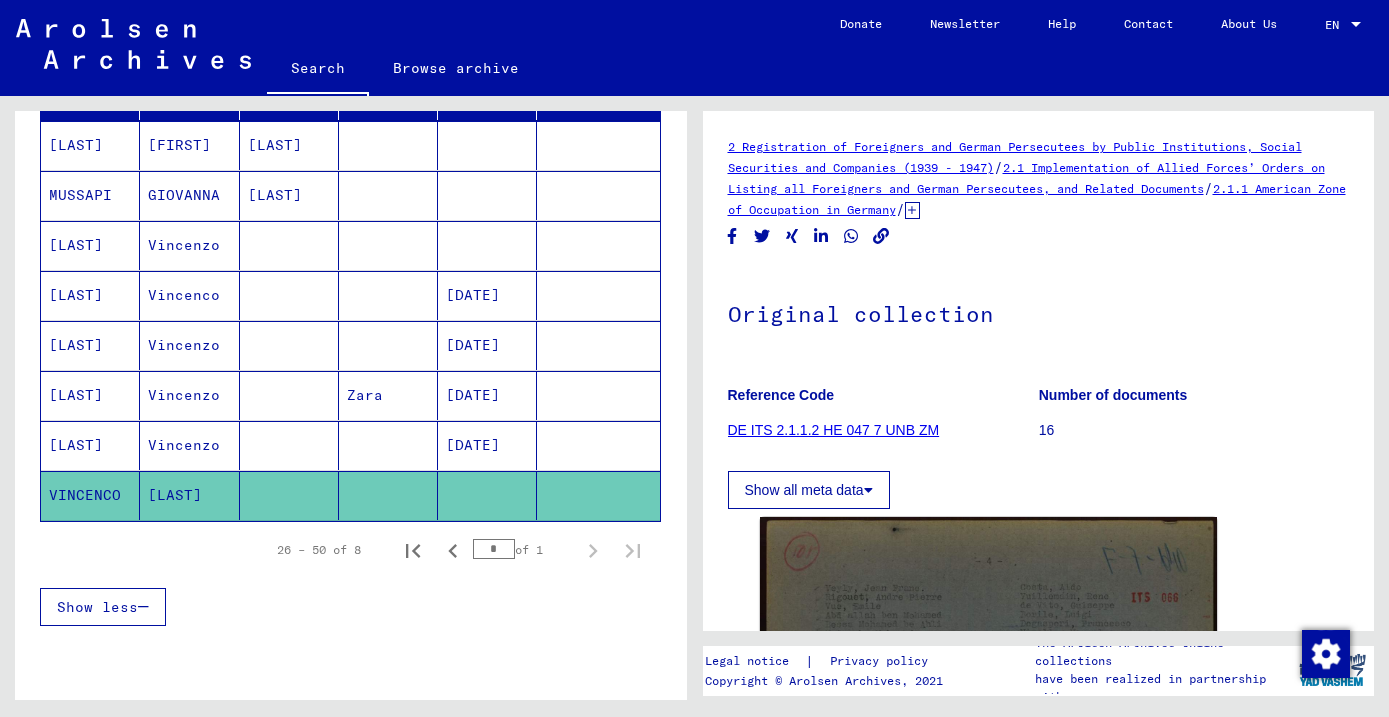 scroll, scrollTop: 0, scrollLeft: 0, axis: both 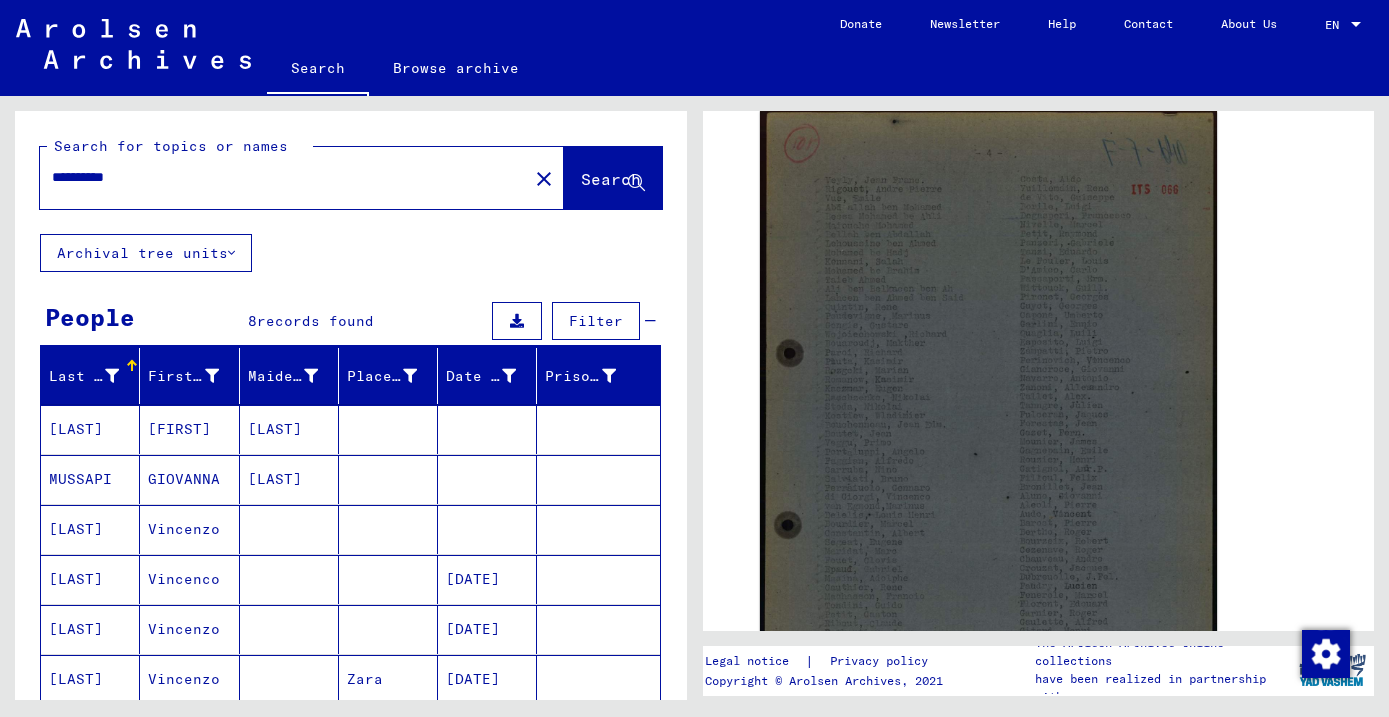 click on "**********" at bounding box center (284, 177) 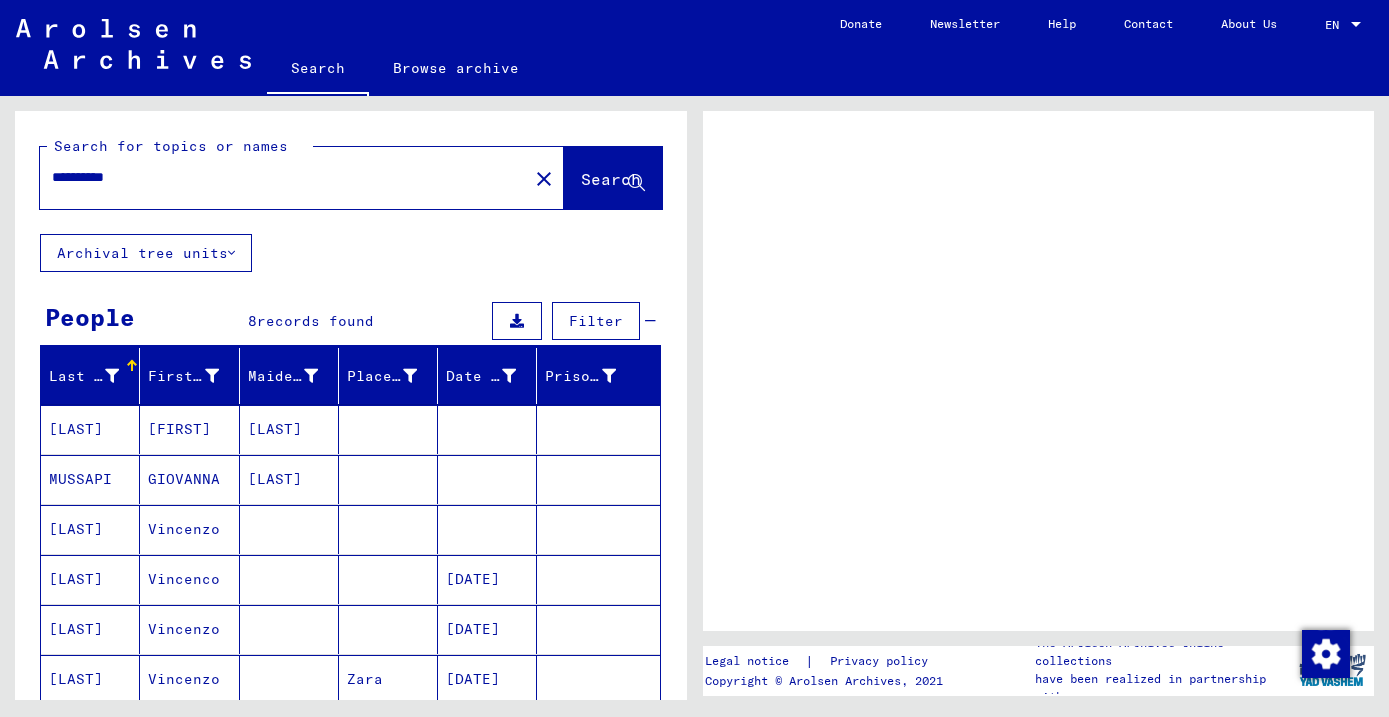 scroll, scrollTop: 0, scrollLeft: 0, axis: both 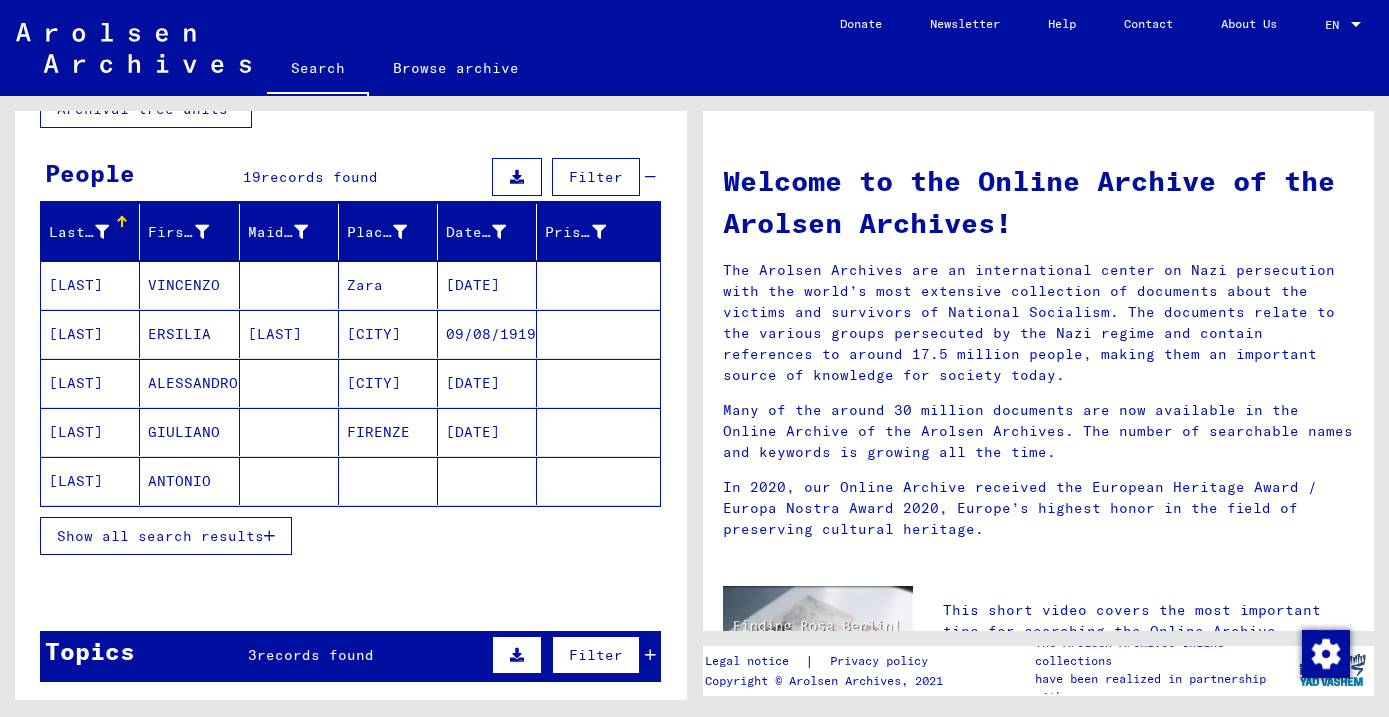 click on "Show all search results" at bounding box center [160, 536] 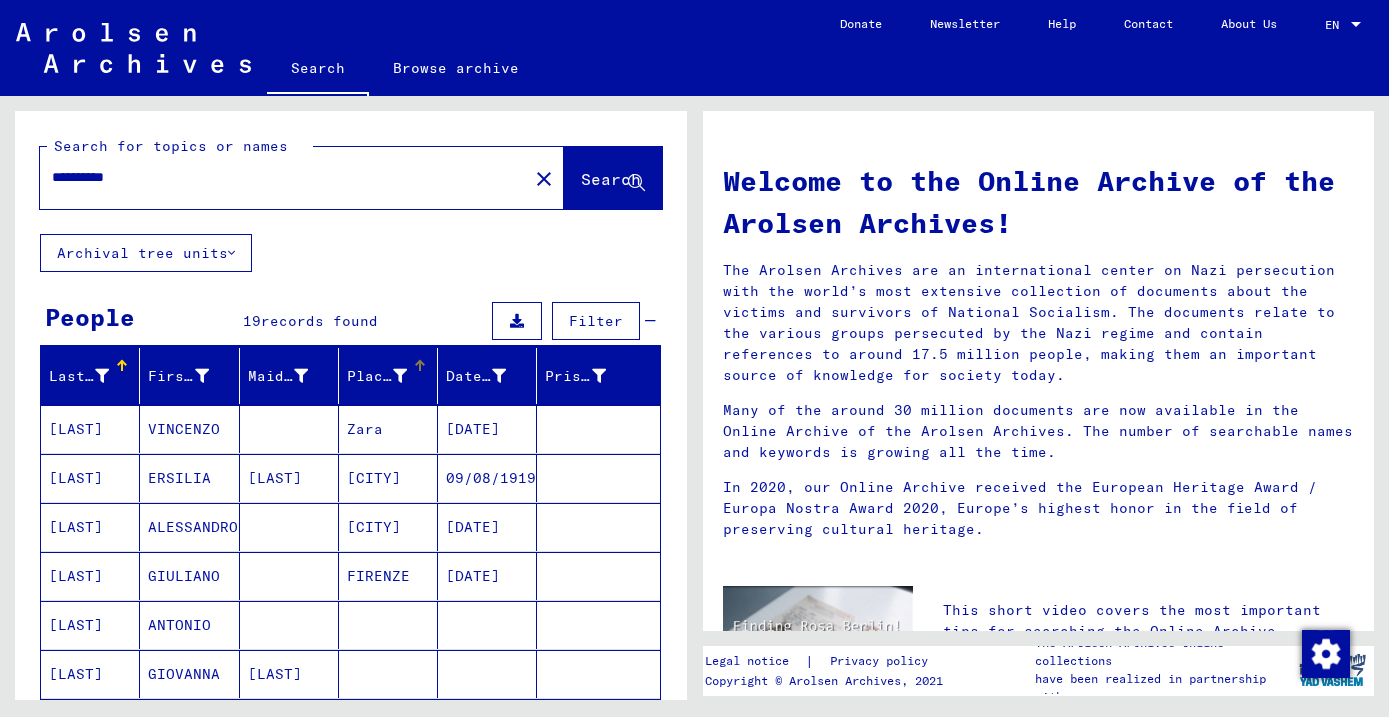 scroll, scrollTop: 0, scrollLeft: 0, axis: both 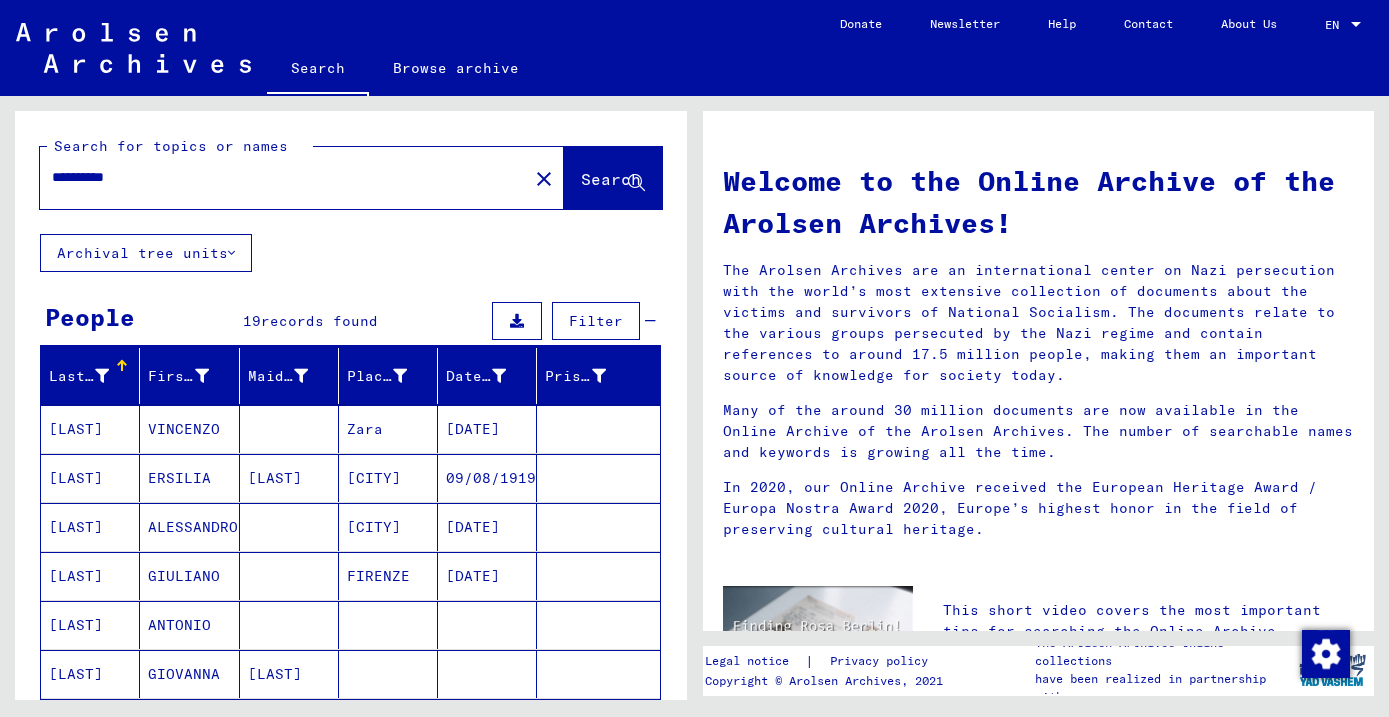 click on "[LAST]" at bounding box center (90, 478) 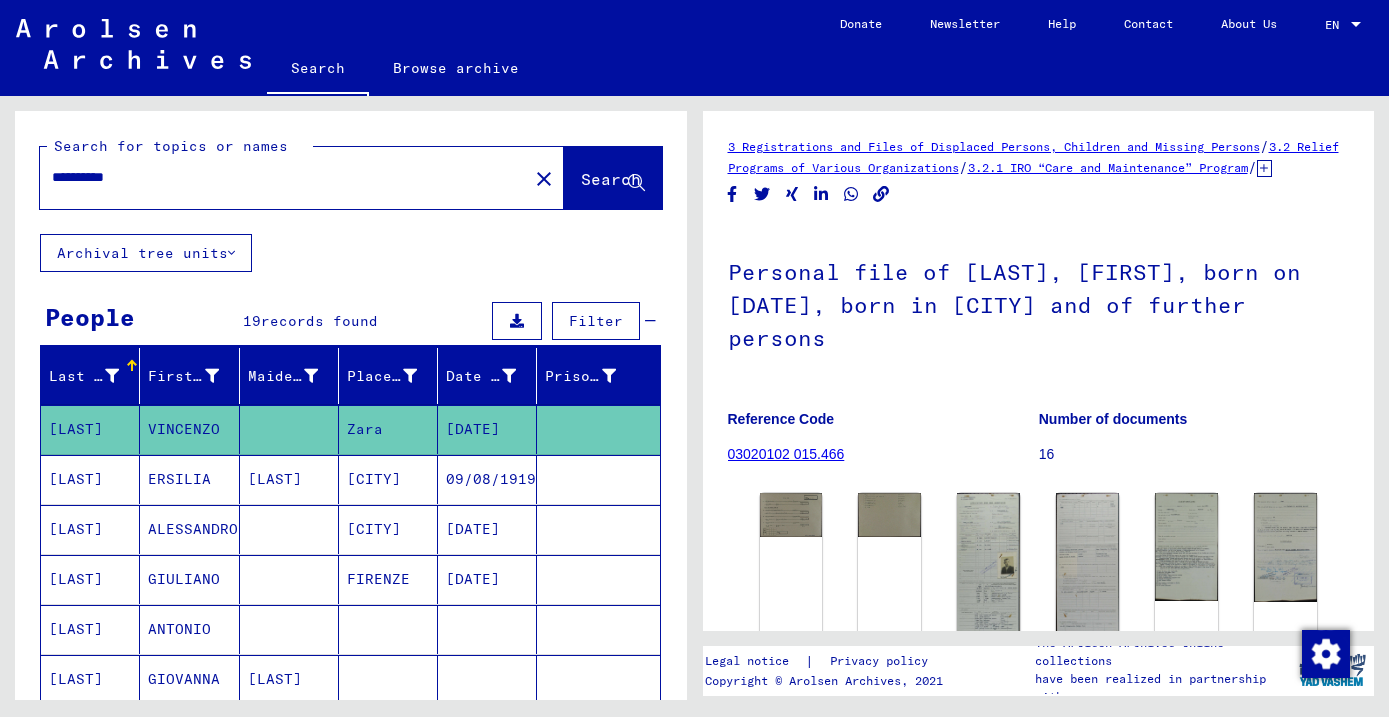 scroll, scrollTop: 0, scrollLeft: 0, axis: both 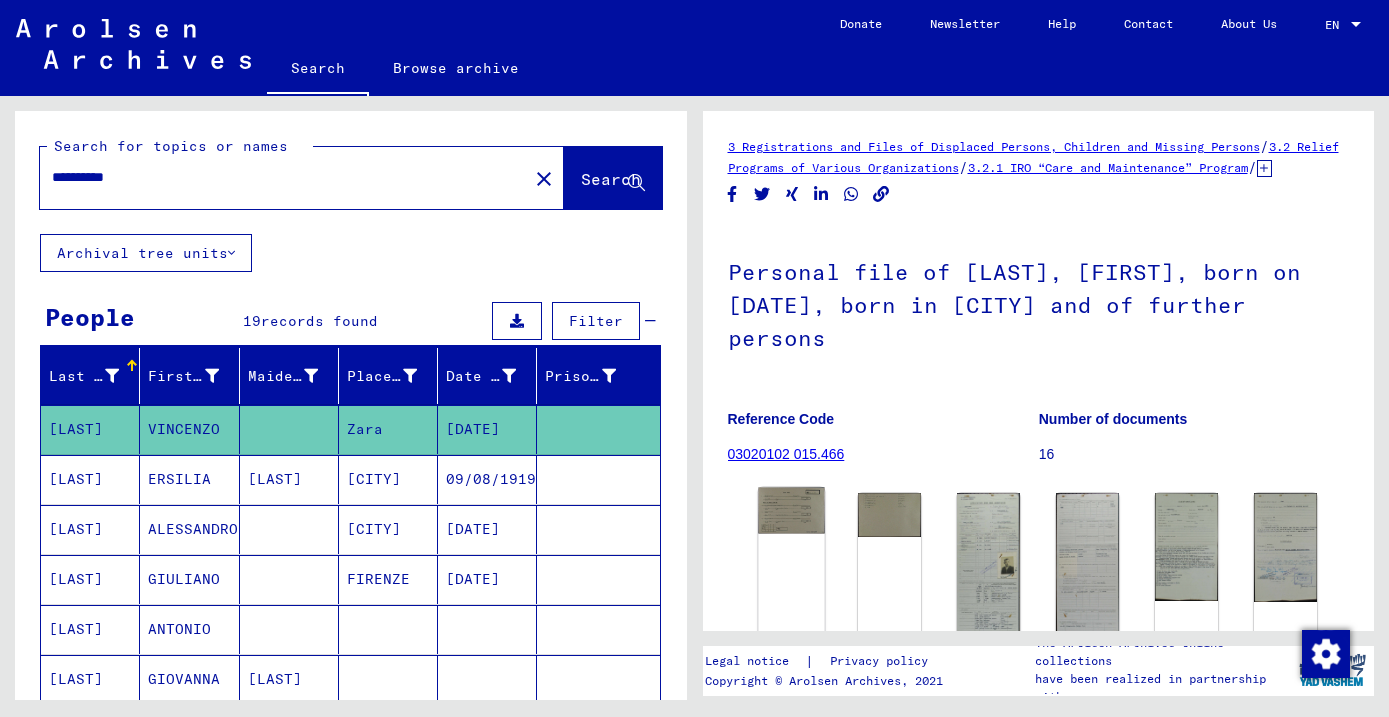 click 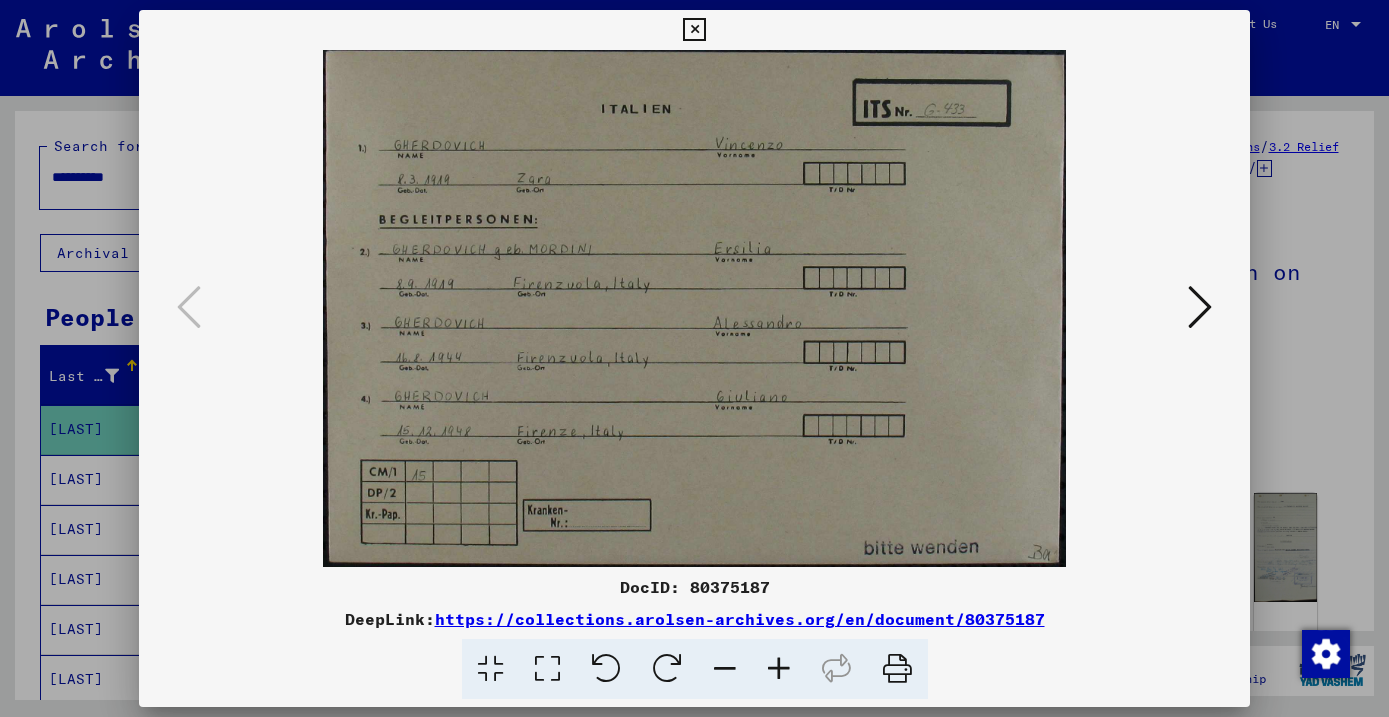 click at bounding box center [1200, 307] 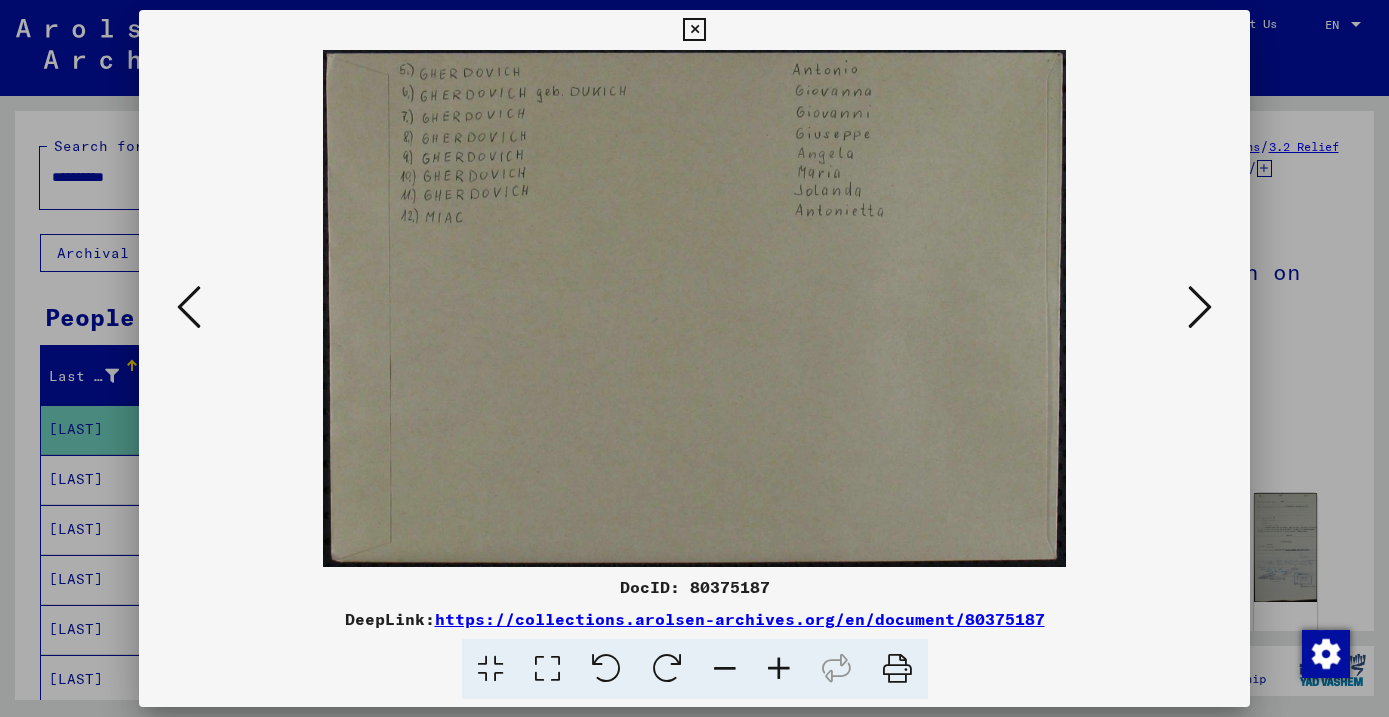 click at bounding box center [1200, 307] 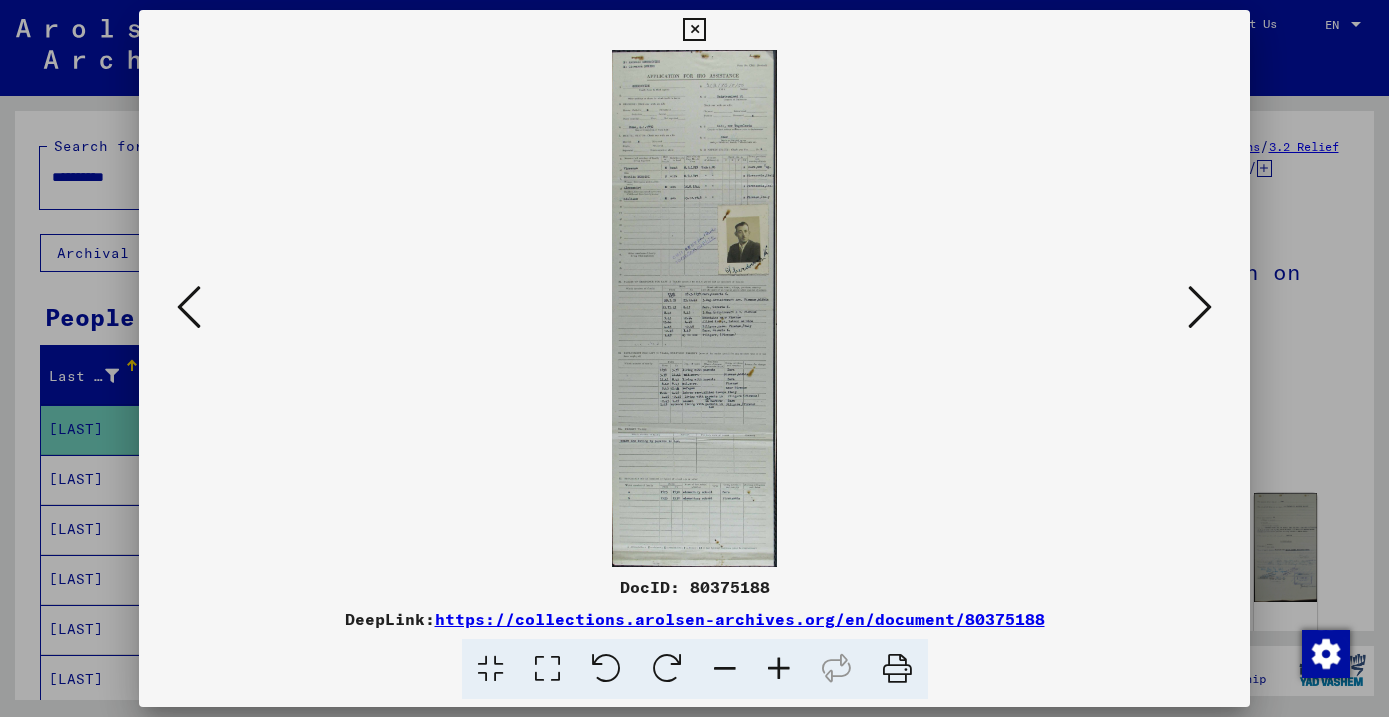 click at bounding box center (1200, 307) 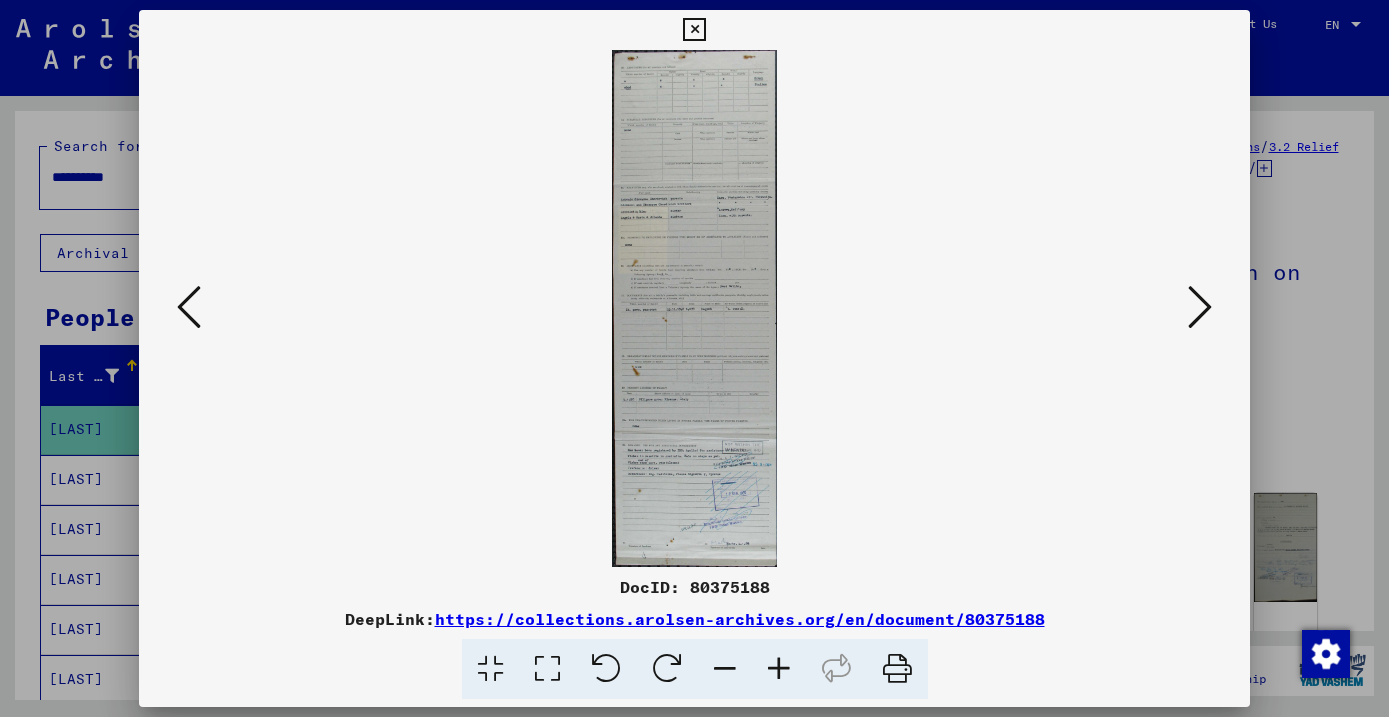 click at bounding box center (694, 308) 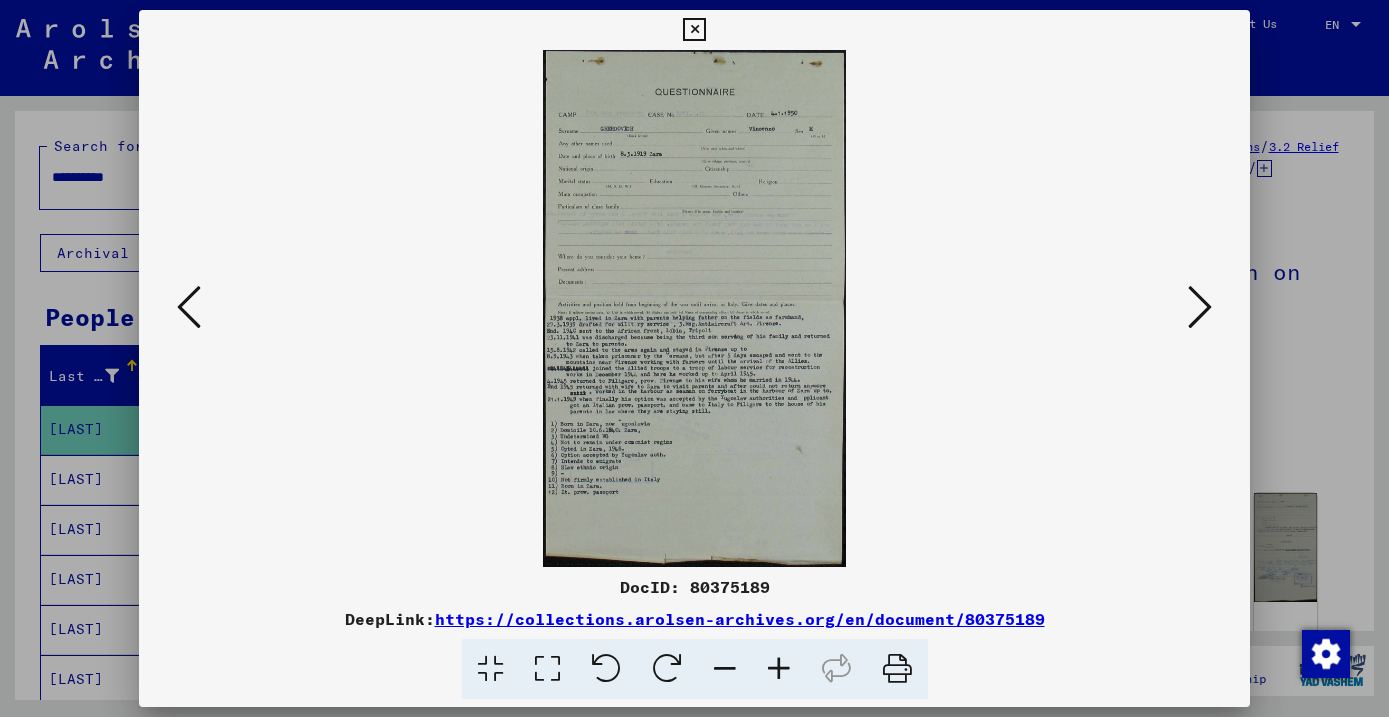 click at bounding box center (1200, 307) 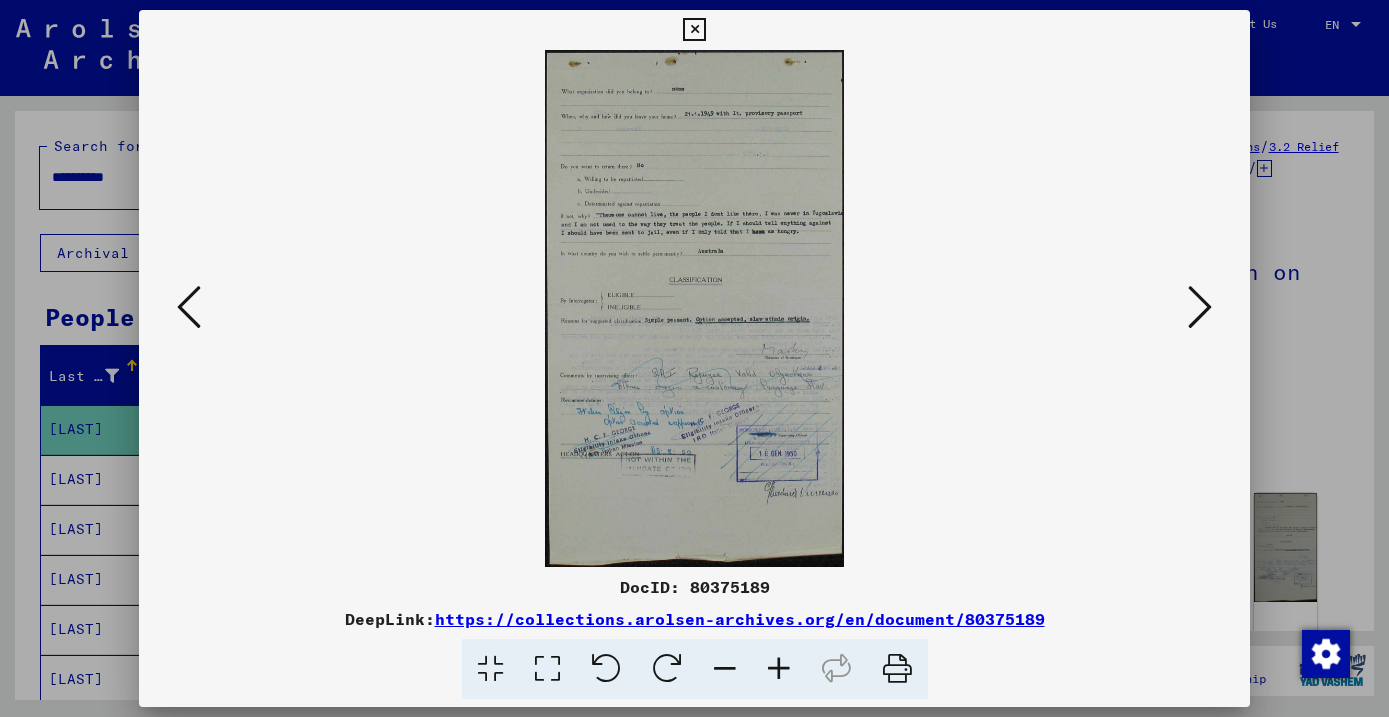 click at bounding box center (1200, 307) 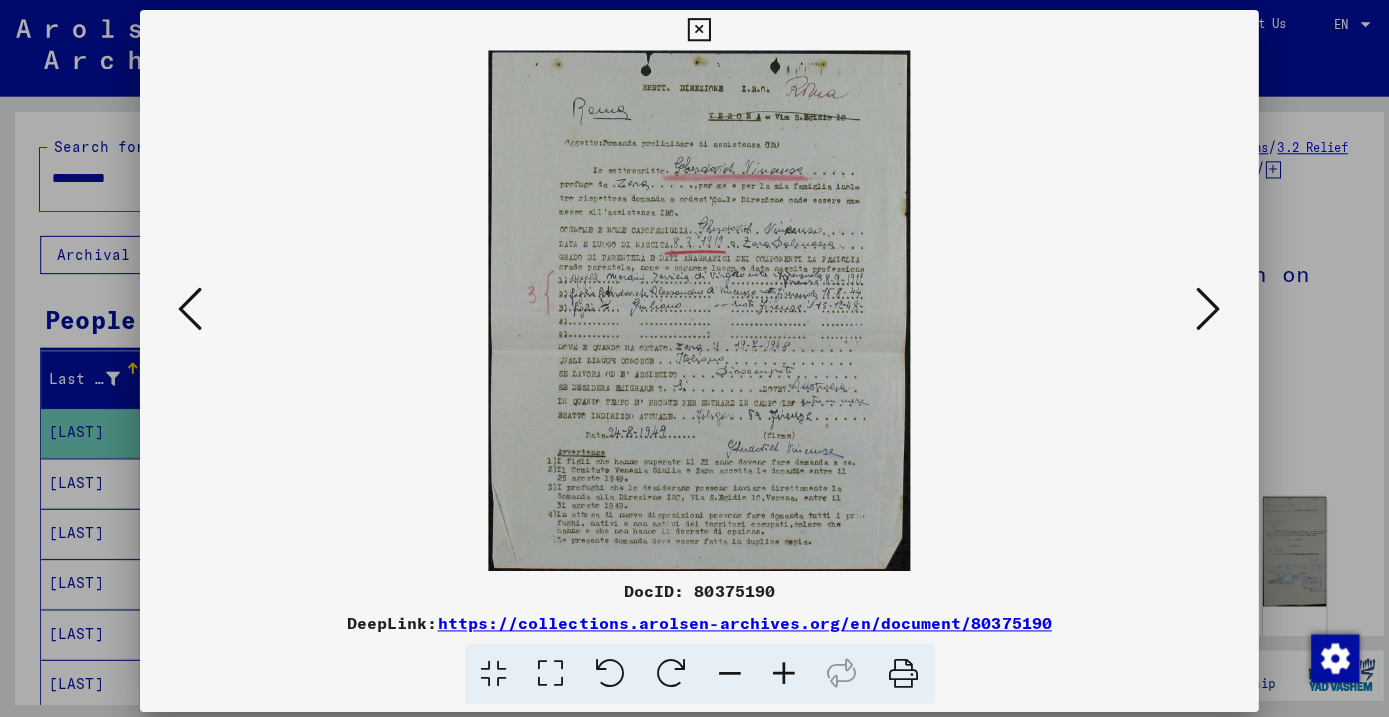 click at bounding box center (1200, 307) 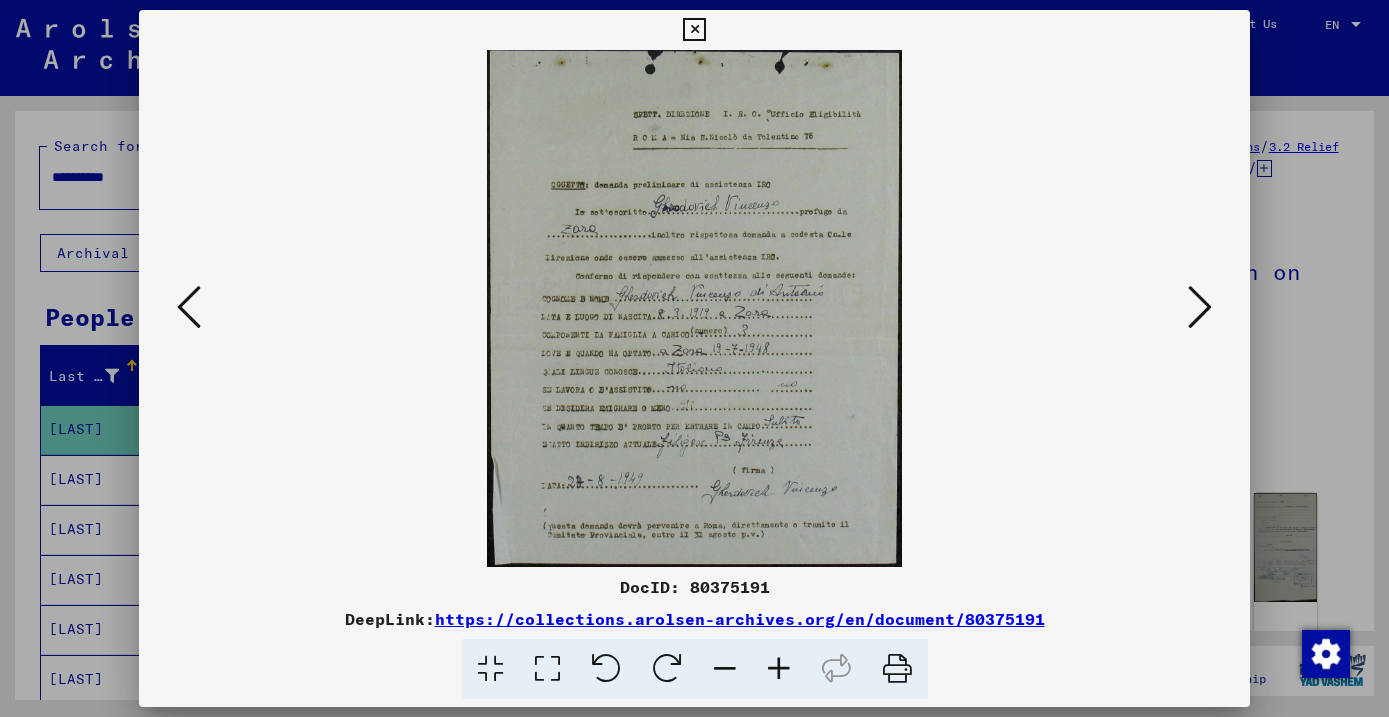 click at bounding box center (1200, 307) 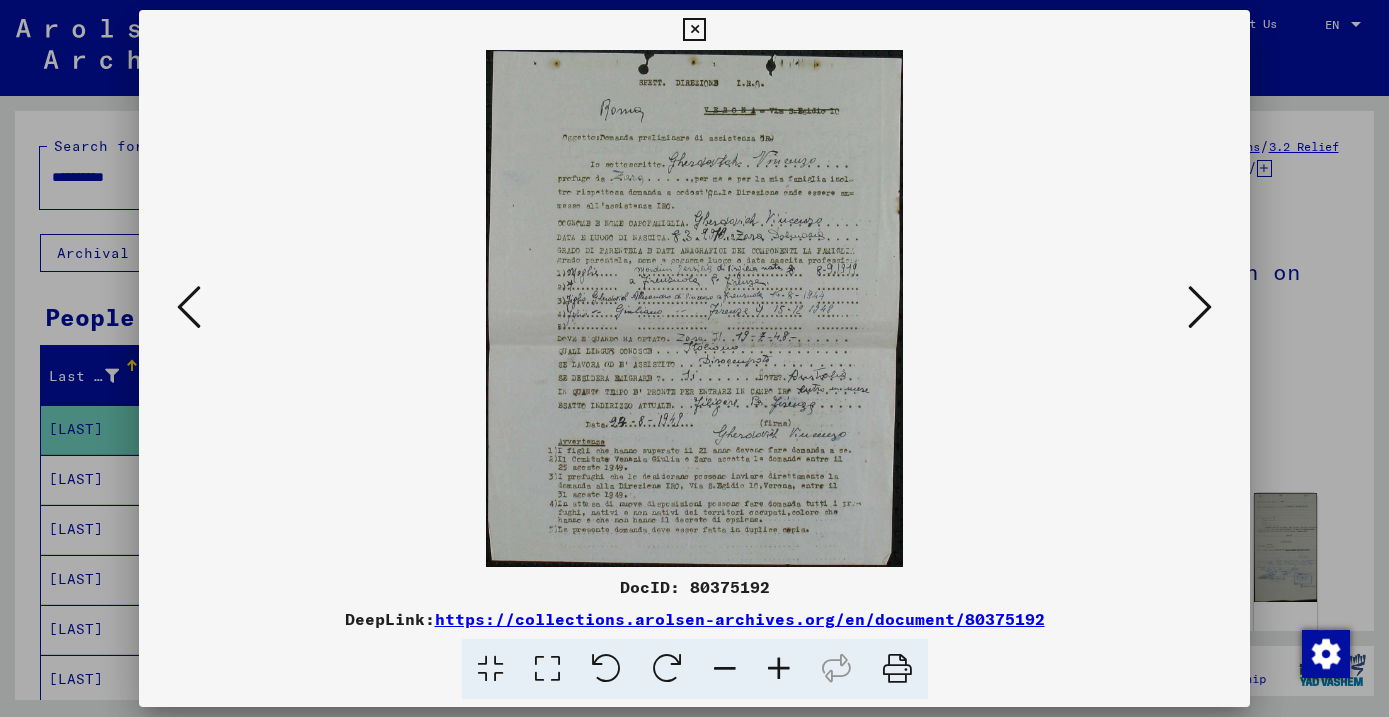 click at bounding box center [1200, 307] 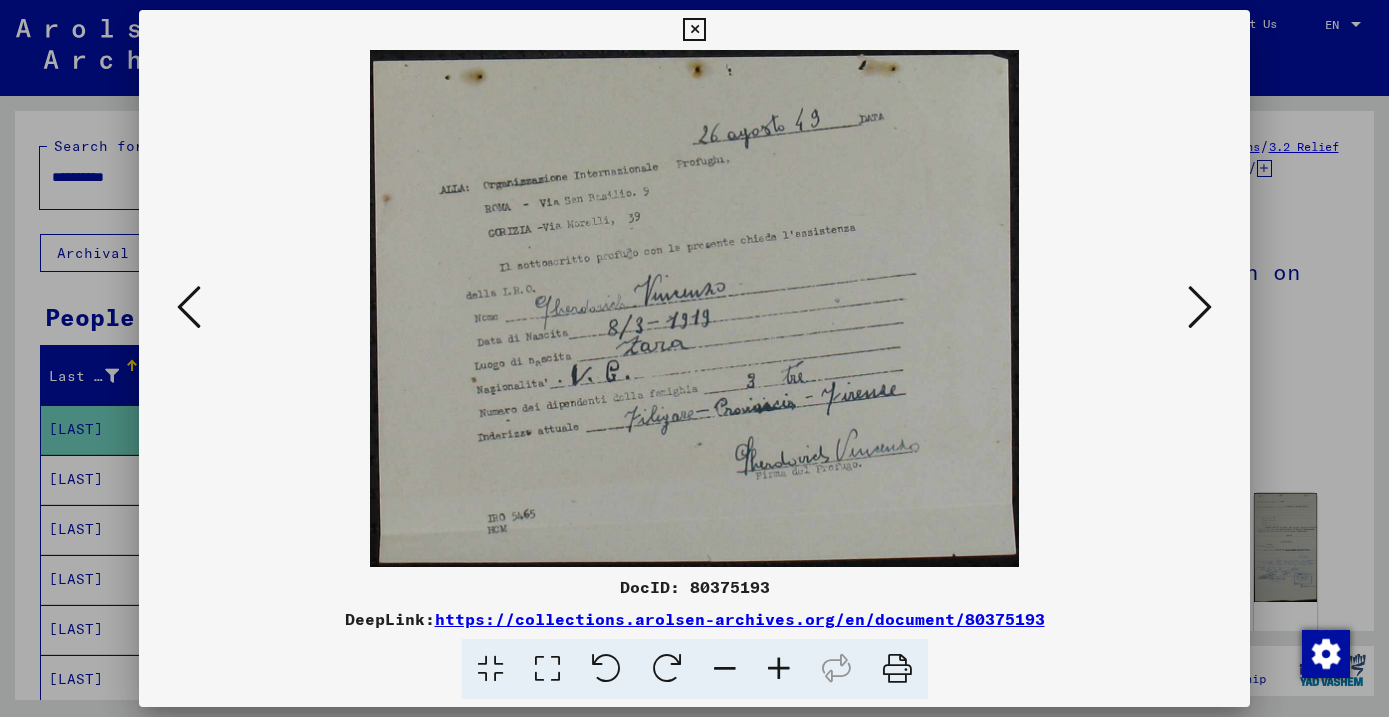 click at bounding box center [1200, 307] 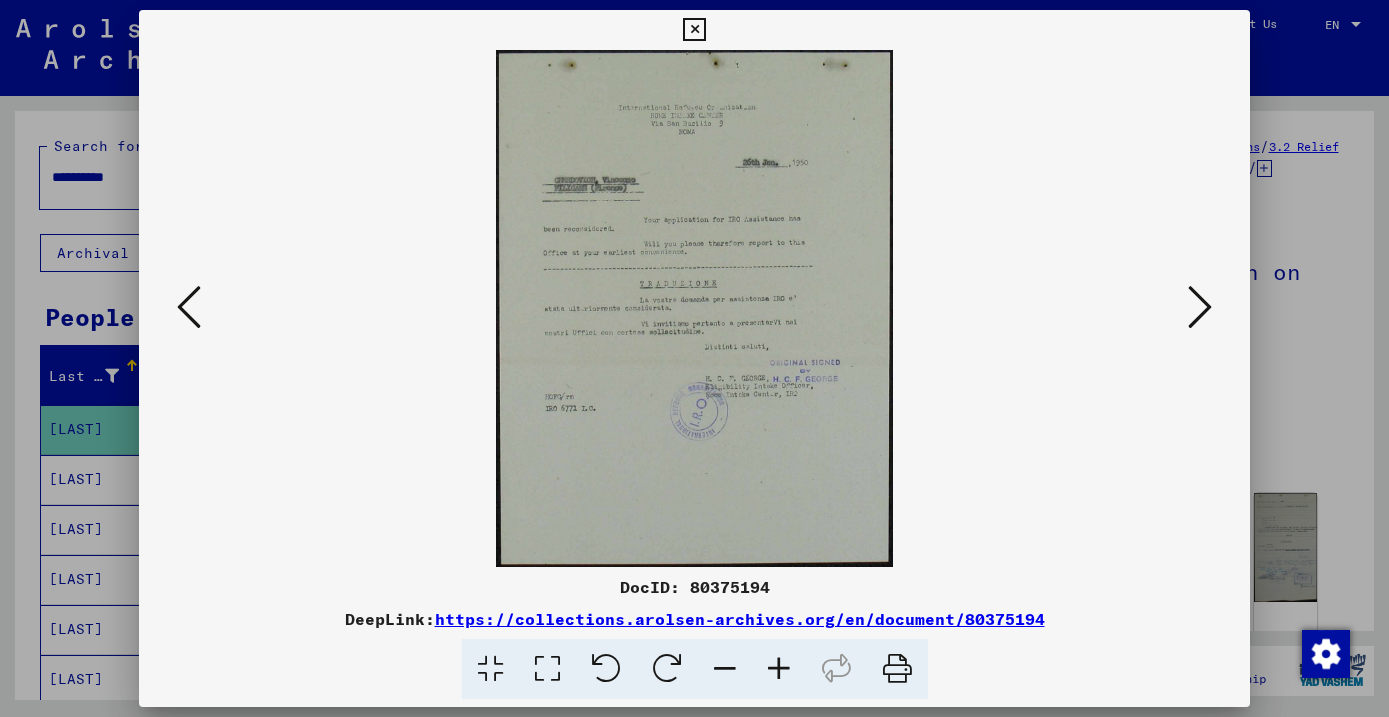 click at bounding box center [1200, 307] 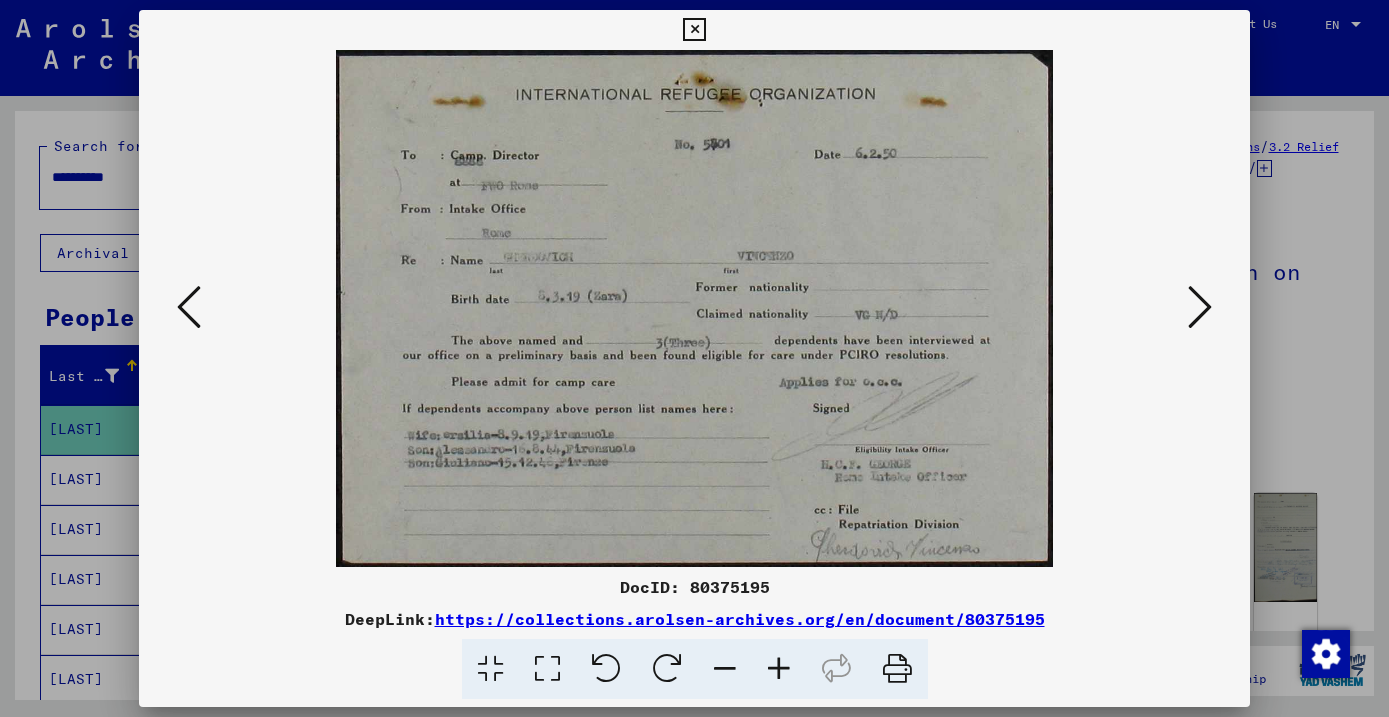 click at bounding box center (1200, 307) 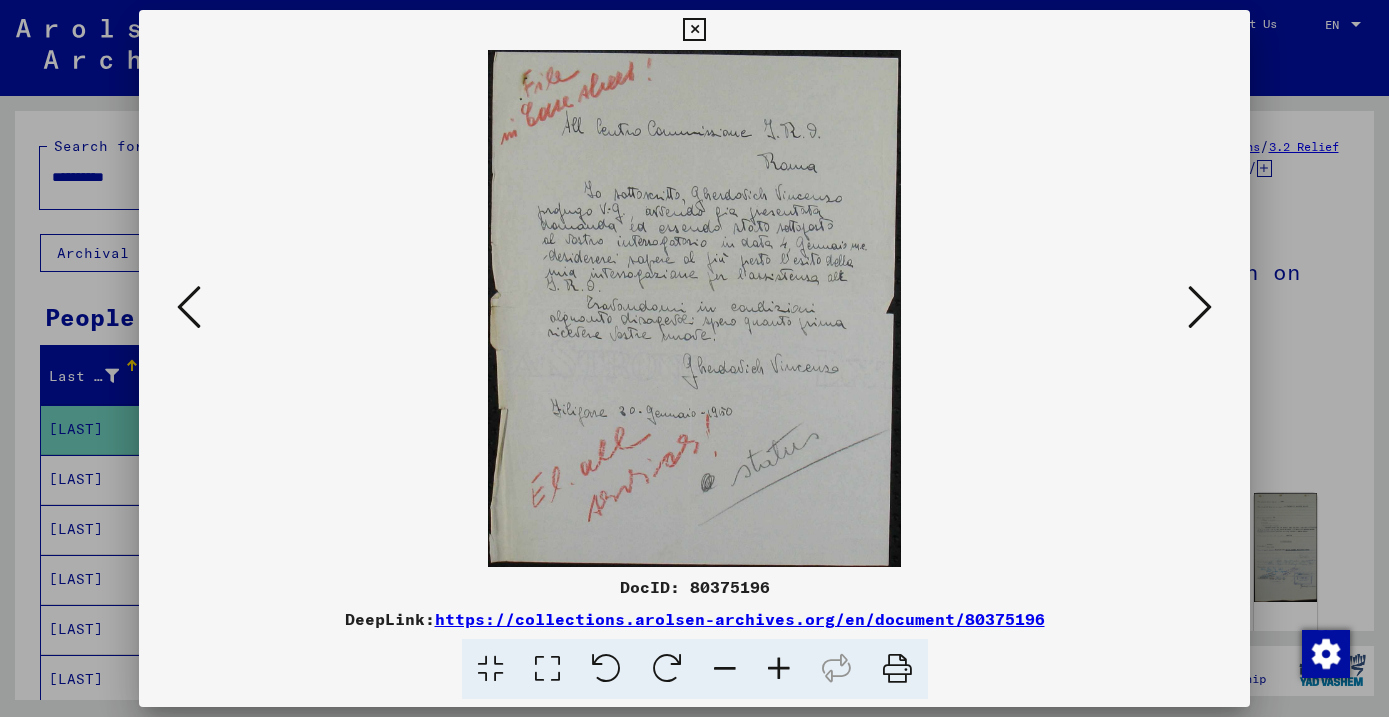click at bounding box center (694, 308) 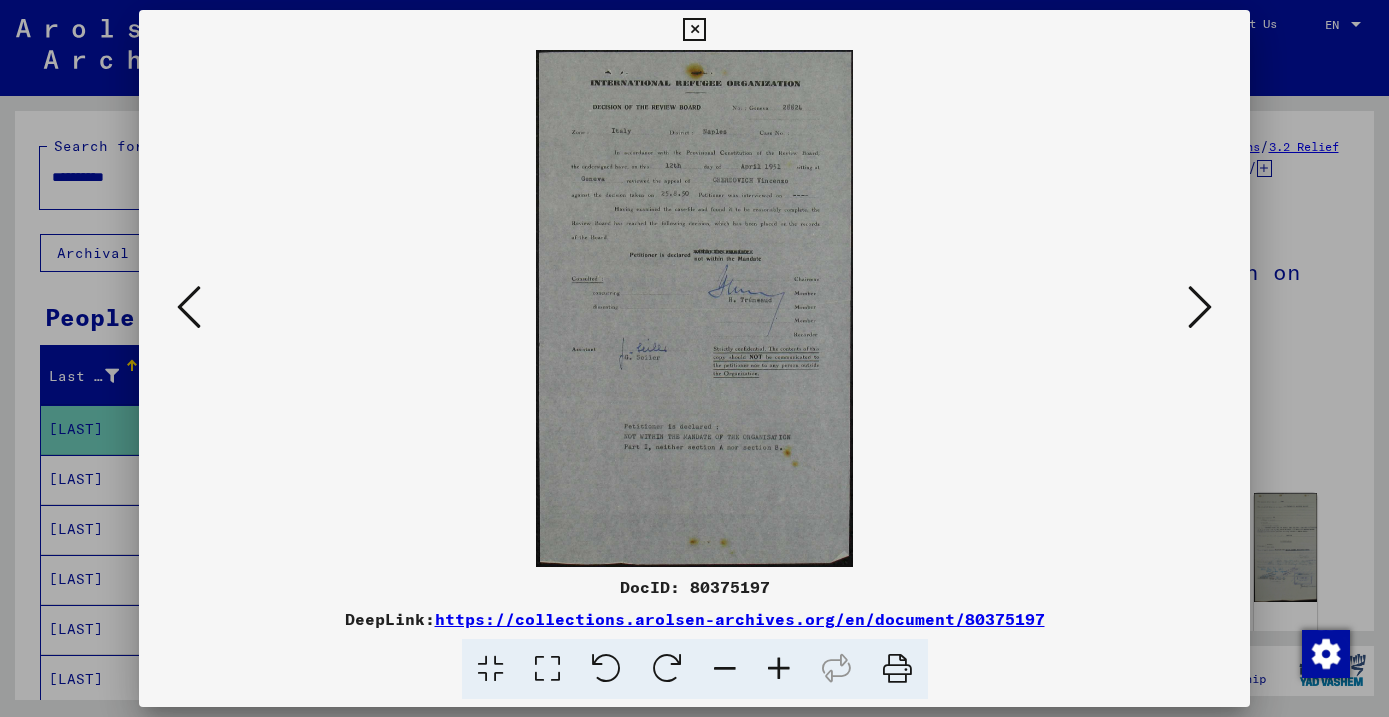 click at bounding box center [1200, 307] 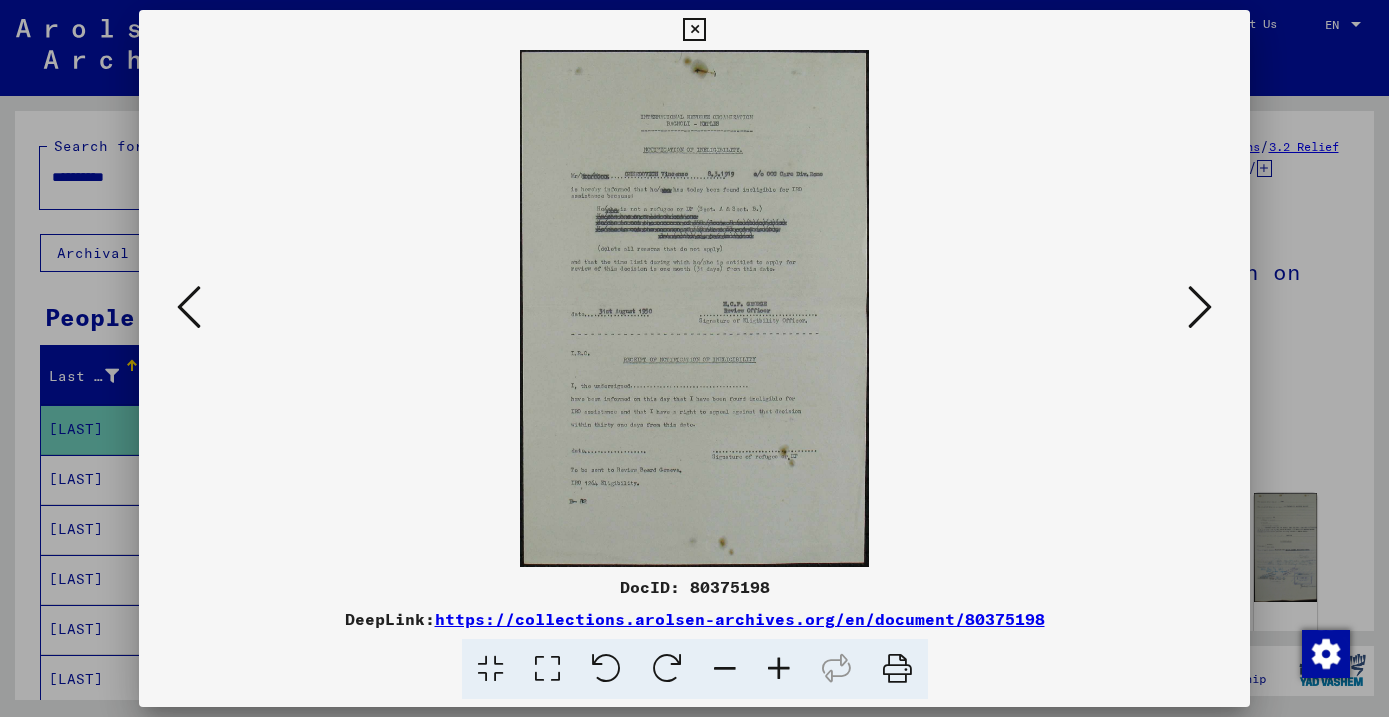 click at bounding box center (1200, 307) 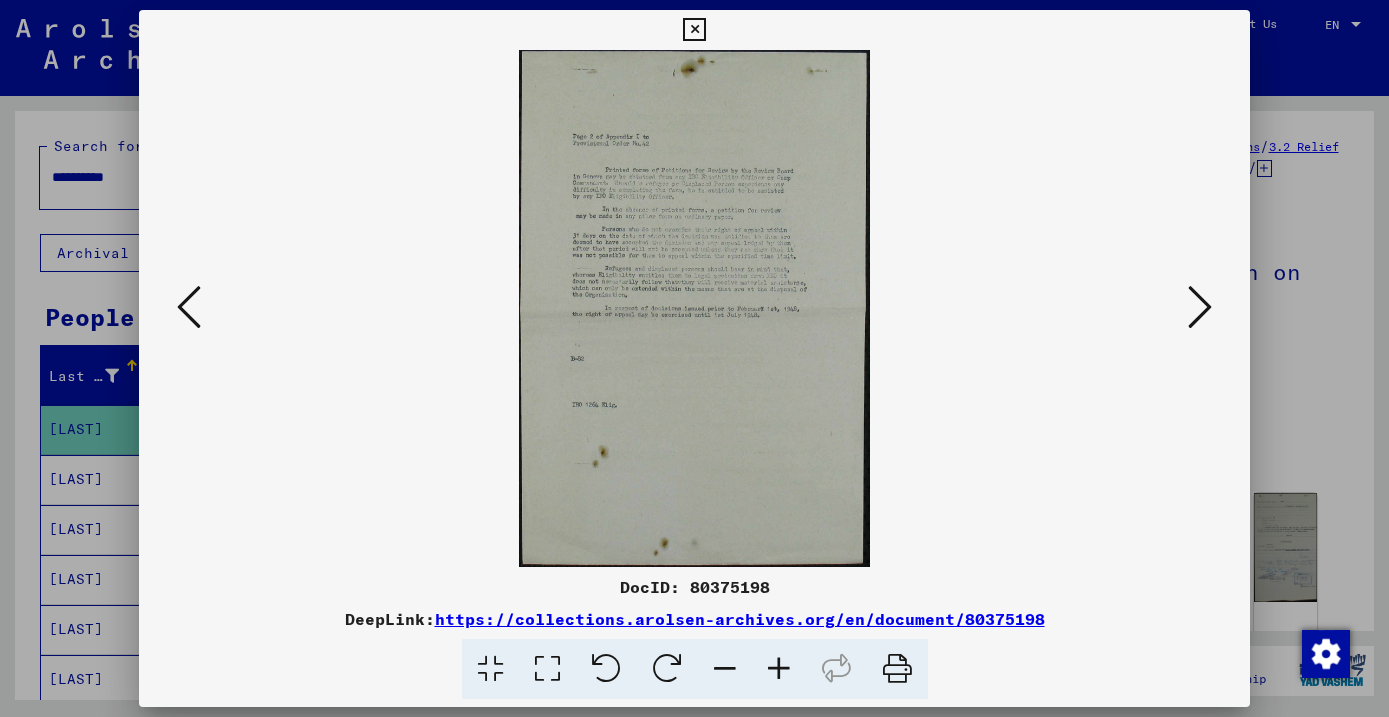 click at bounding box center [1200, 307] 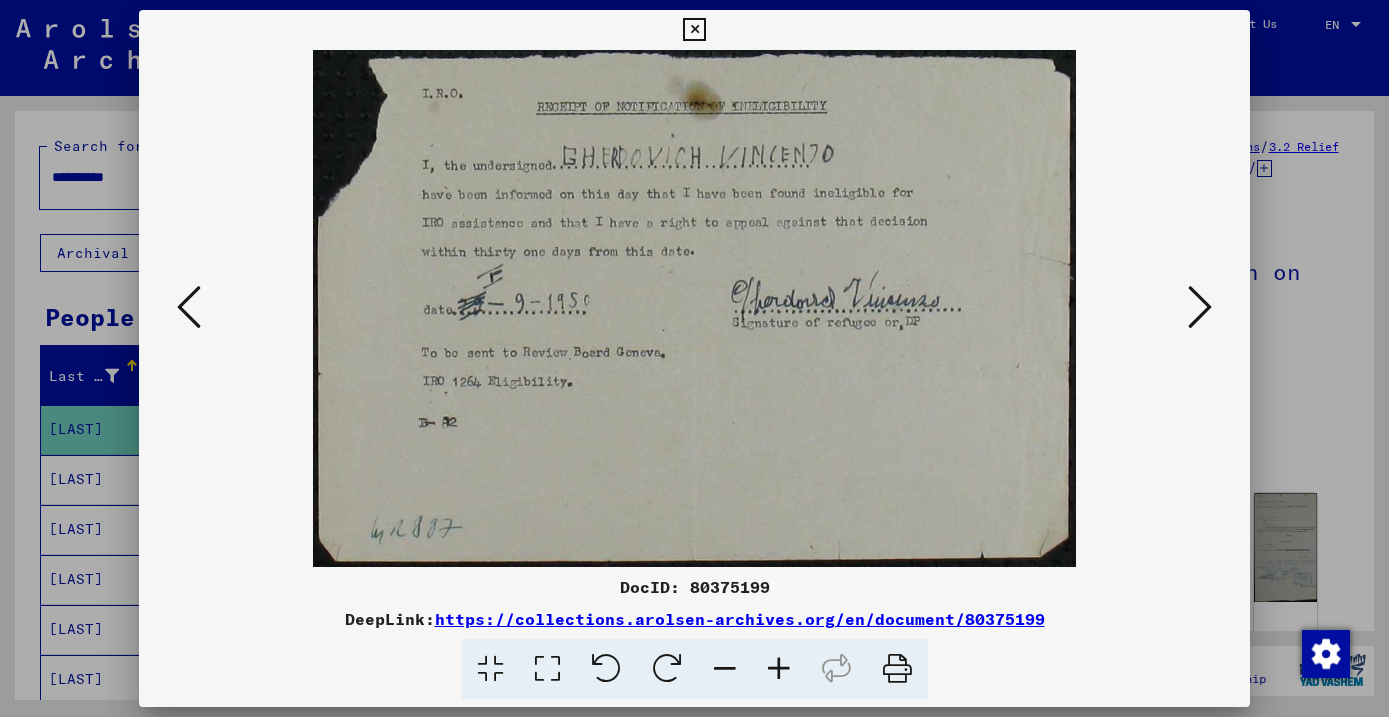 click at bounding box center (1200, 307) 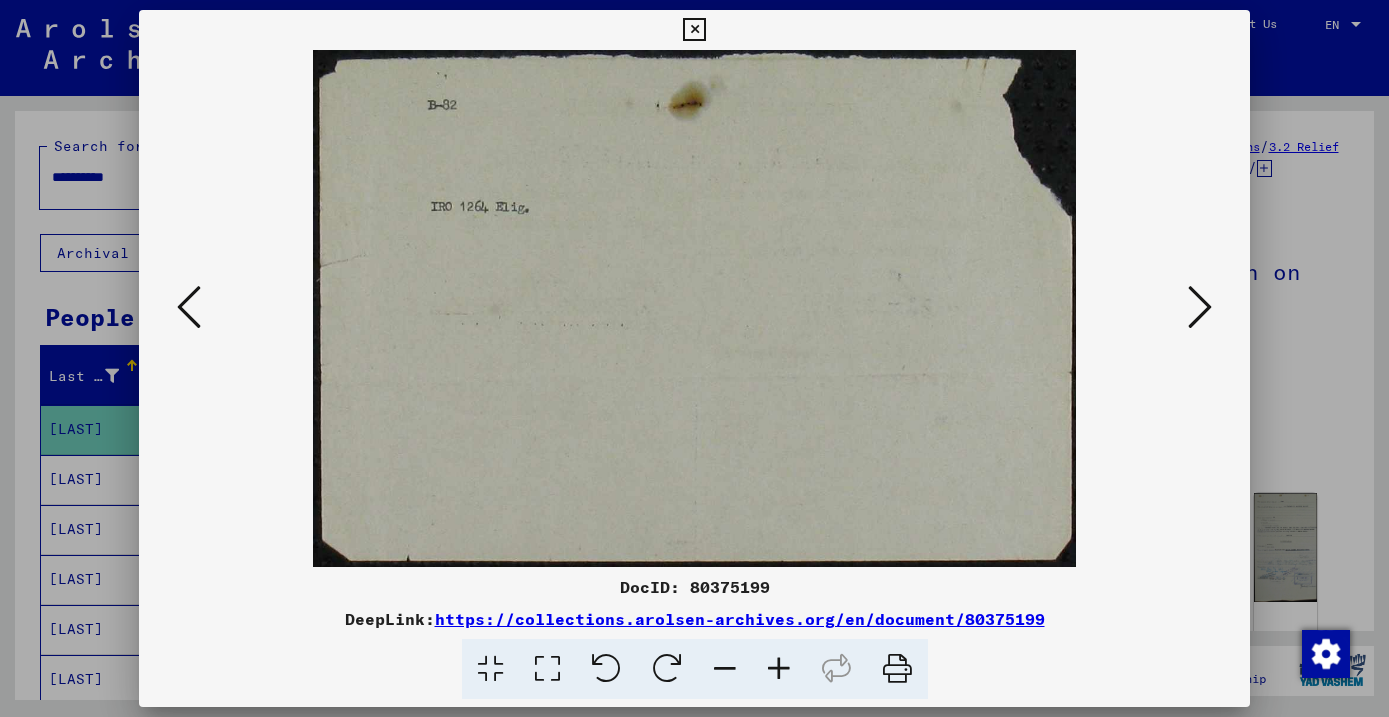click at bounding box center (1200, 307) 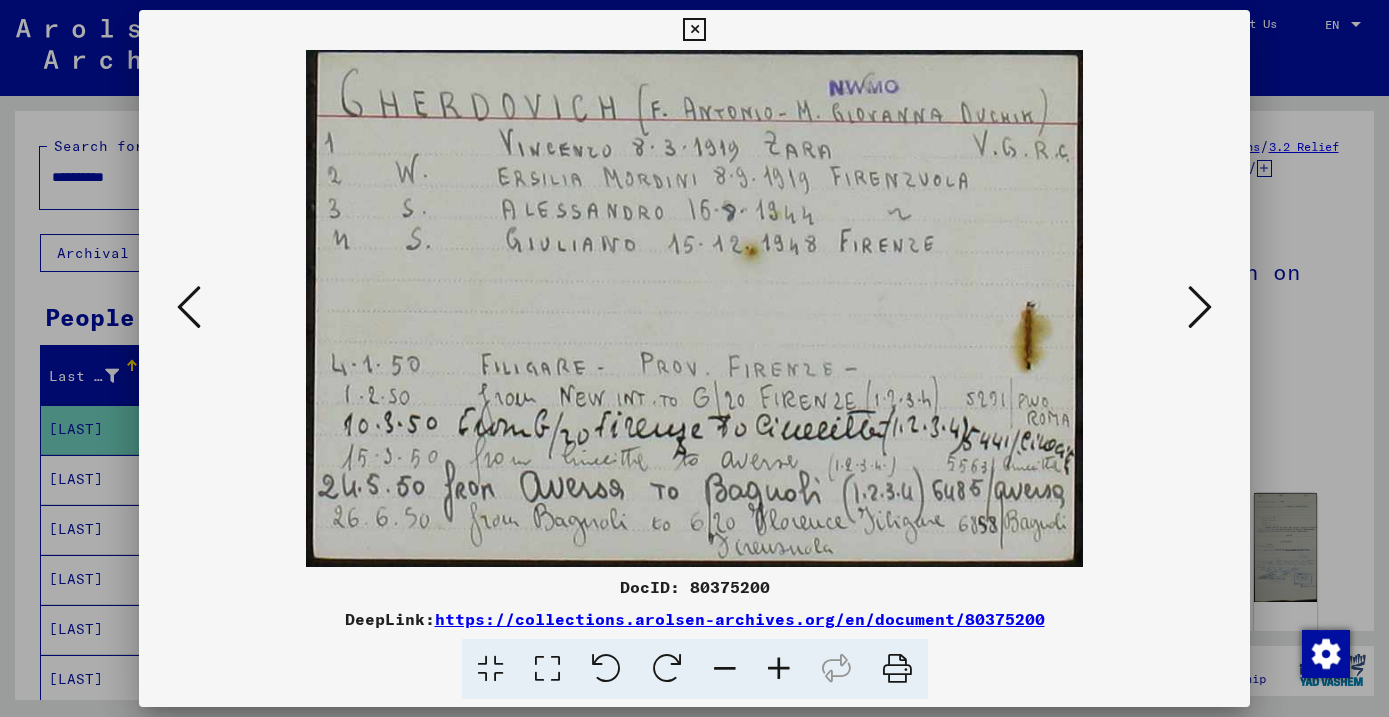 click at bounding box center [1200, 307] 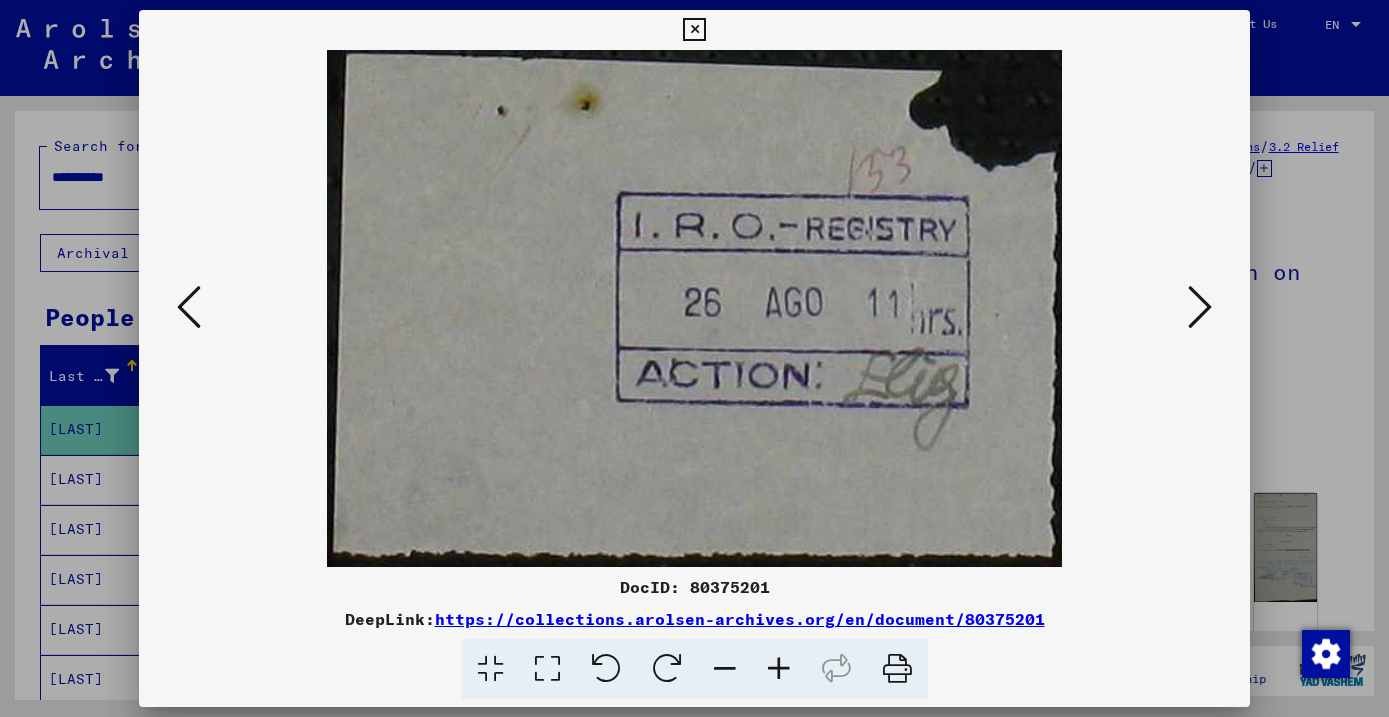 click at bounding box center [1200, 307] 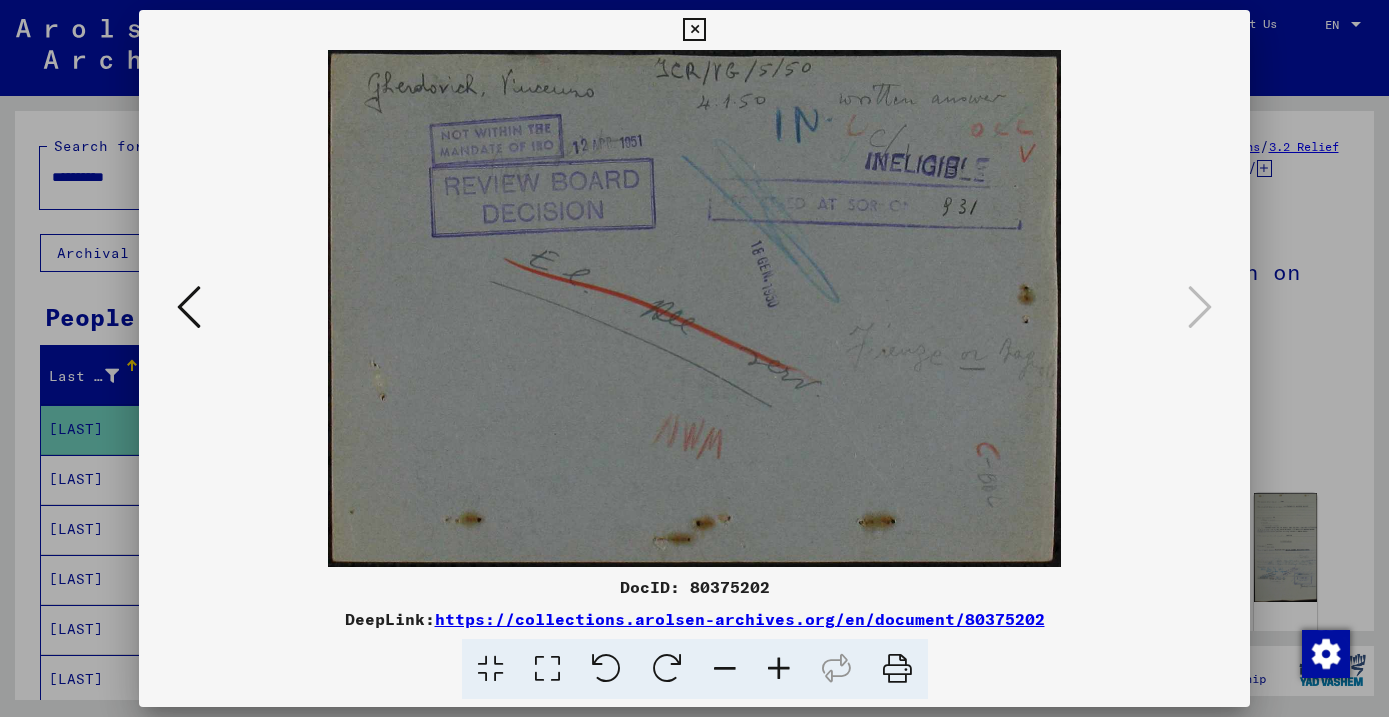 click at bounding box center (694, 30) 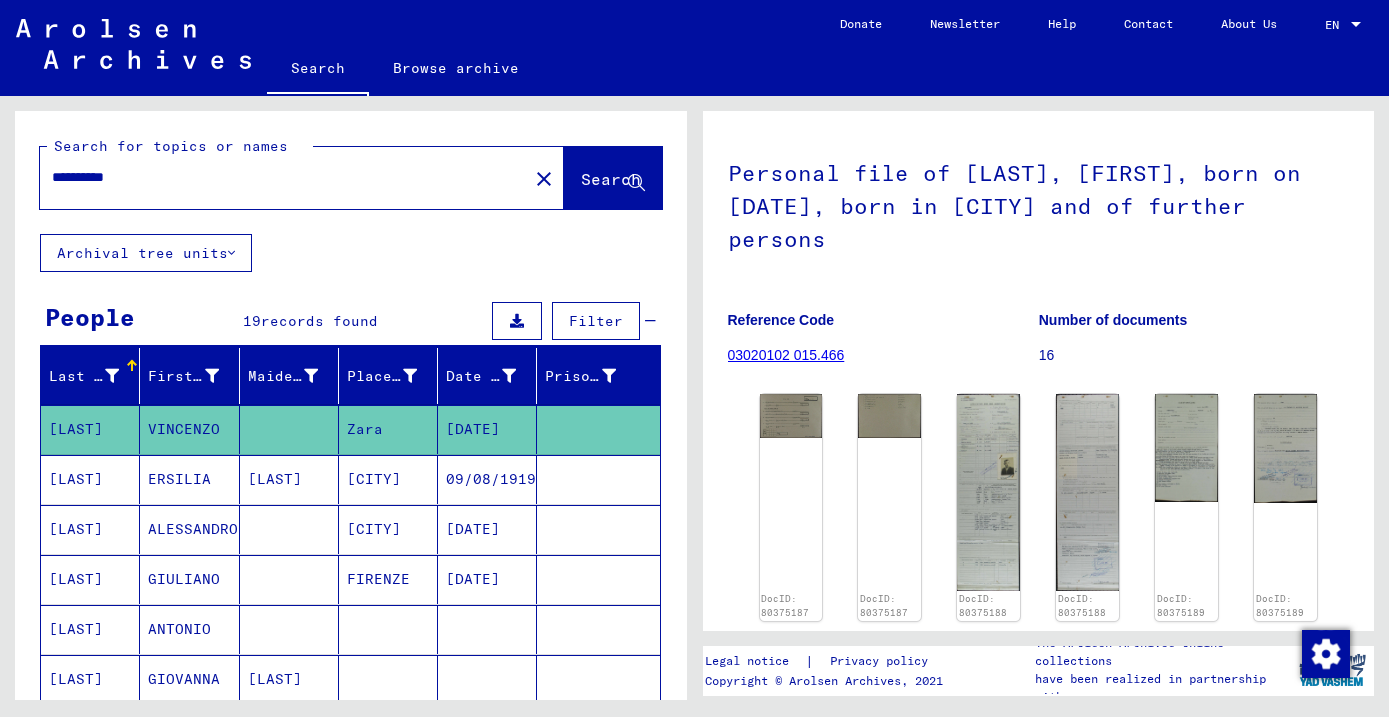 scroll, scrollTop: 106, scrollLeft: 0, axis: vertical 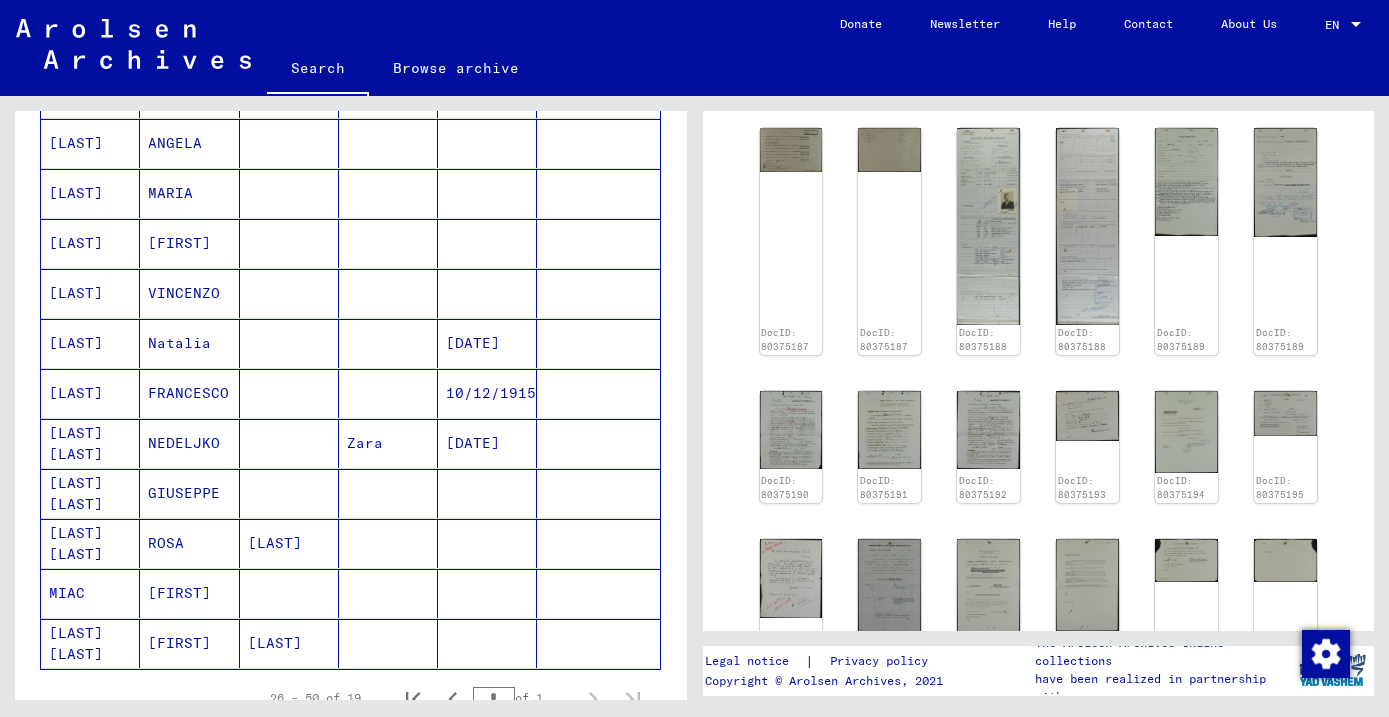 click on "[LAST] [LAST]" at bounding box center (90, 593) 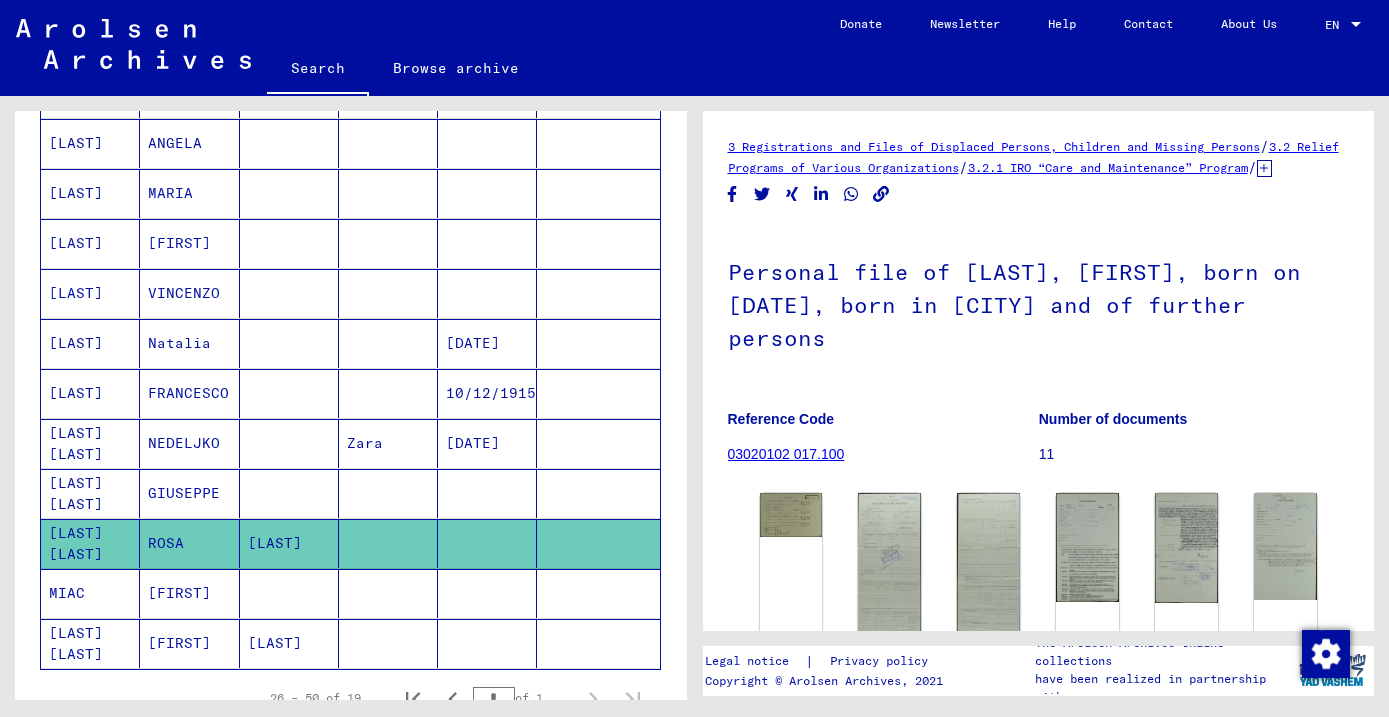 scroll, scrollTop: 0, scrollLeft: 0, axis: both 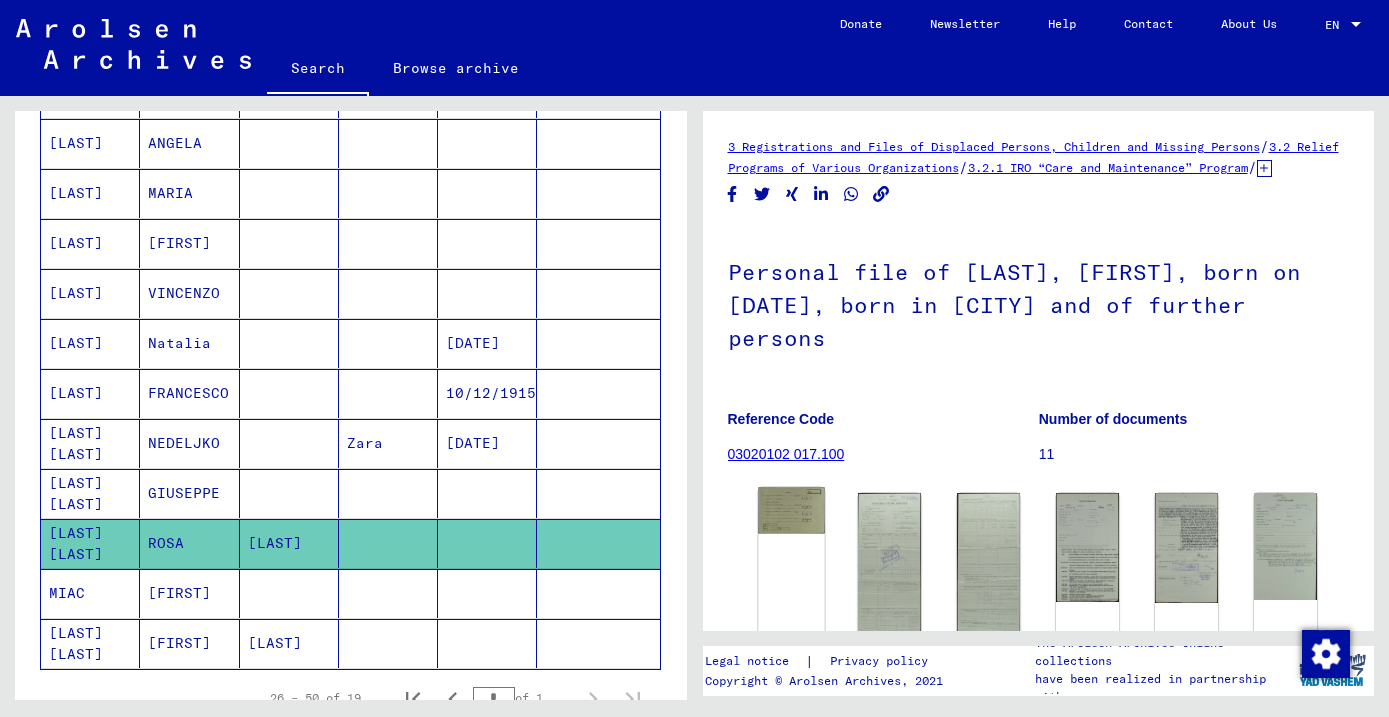 click 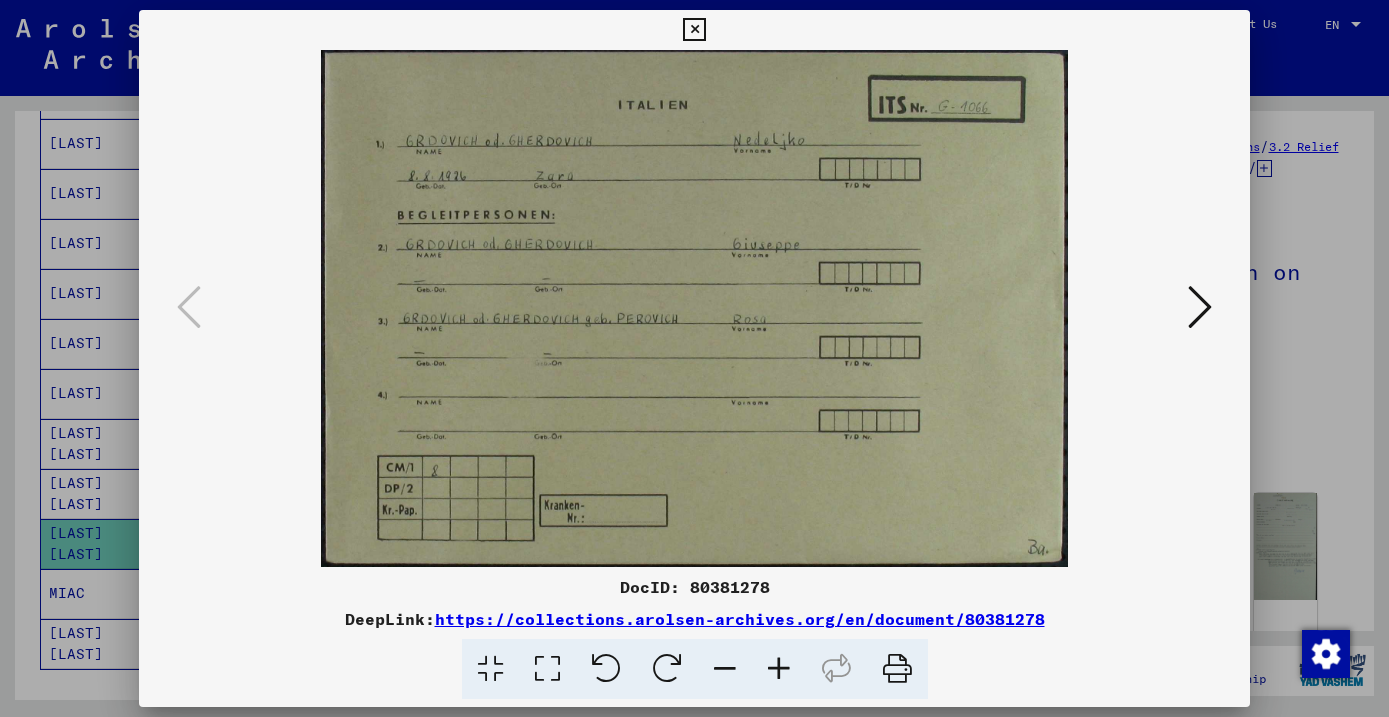 click at bounding box center (1200, 307) 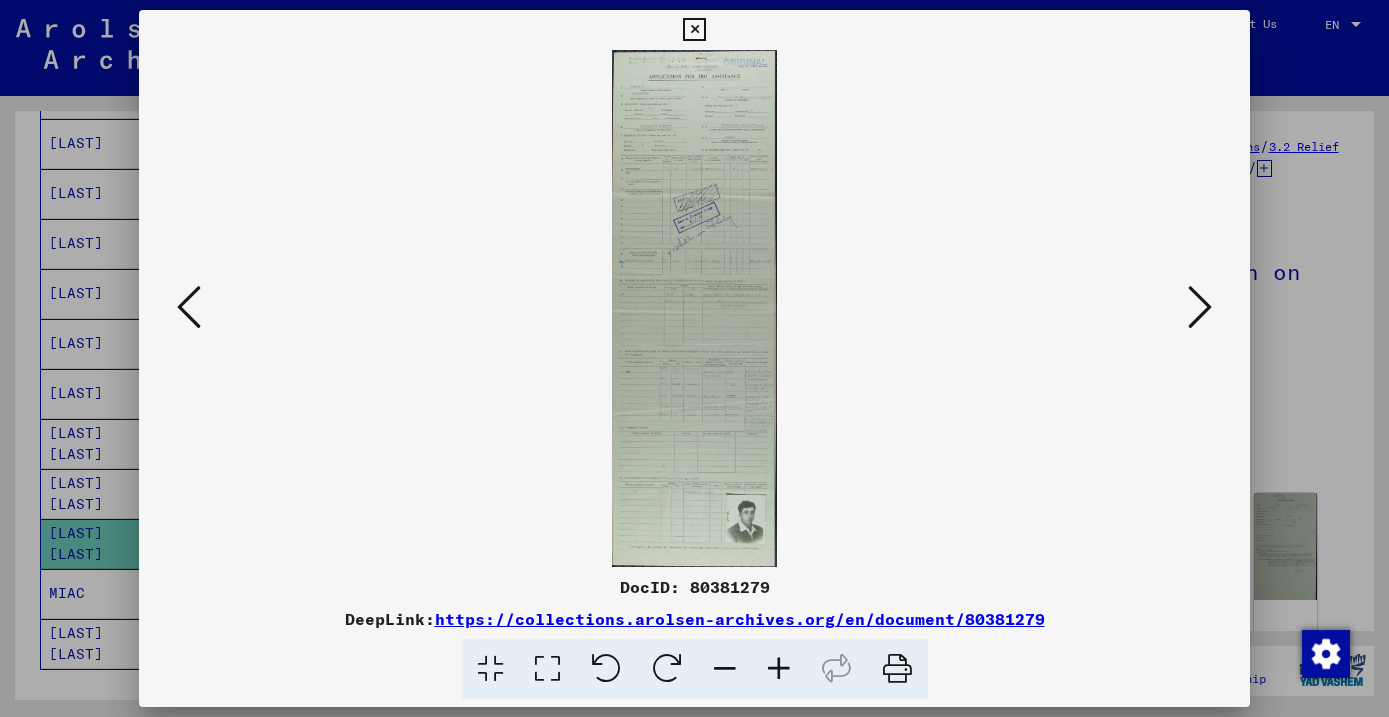 click at bounding box center [1200, 307] 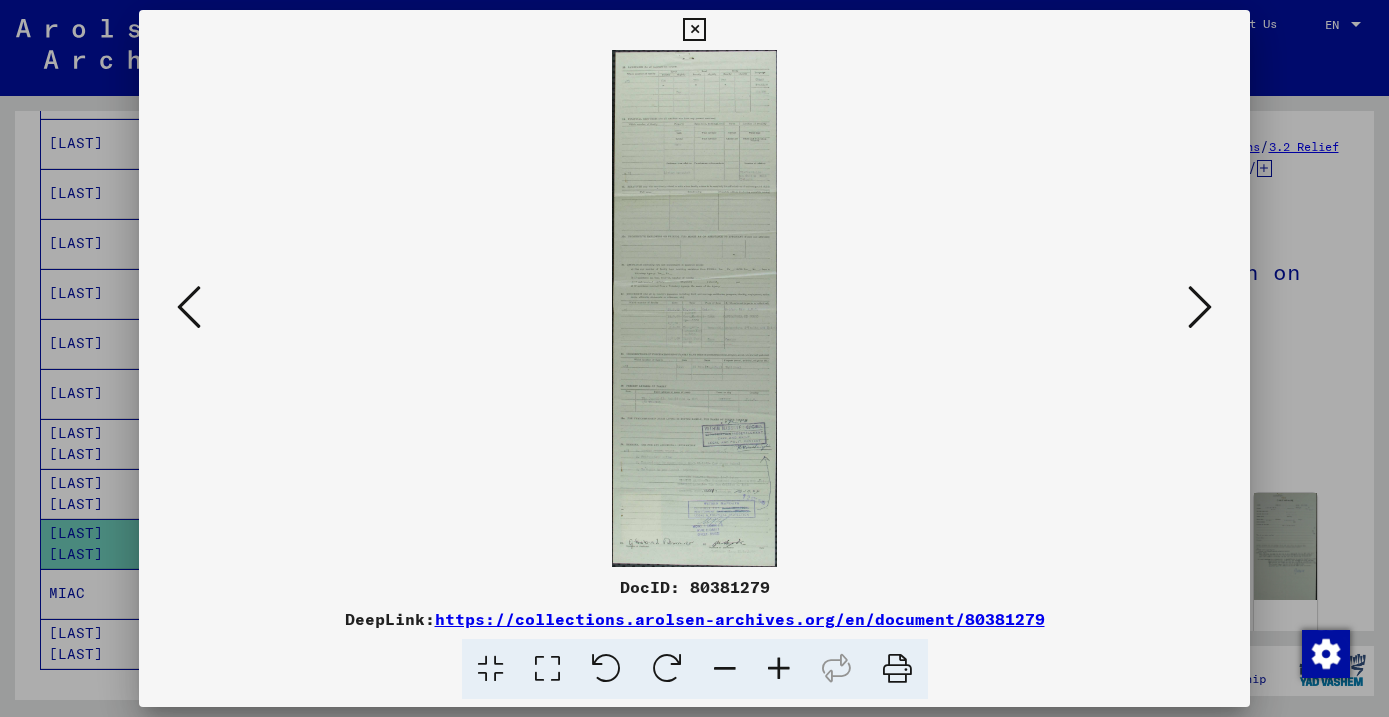 click at bounding box center (1200, 307) 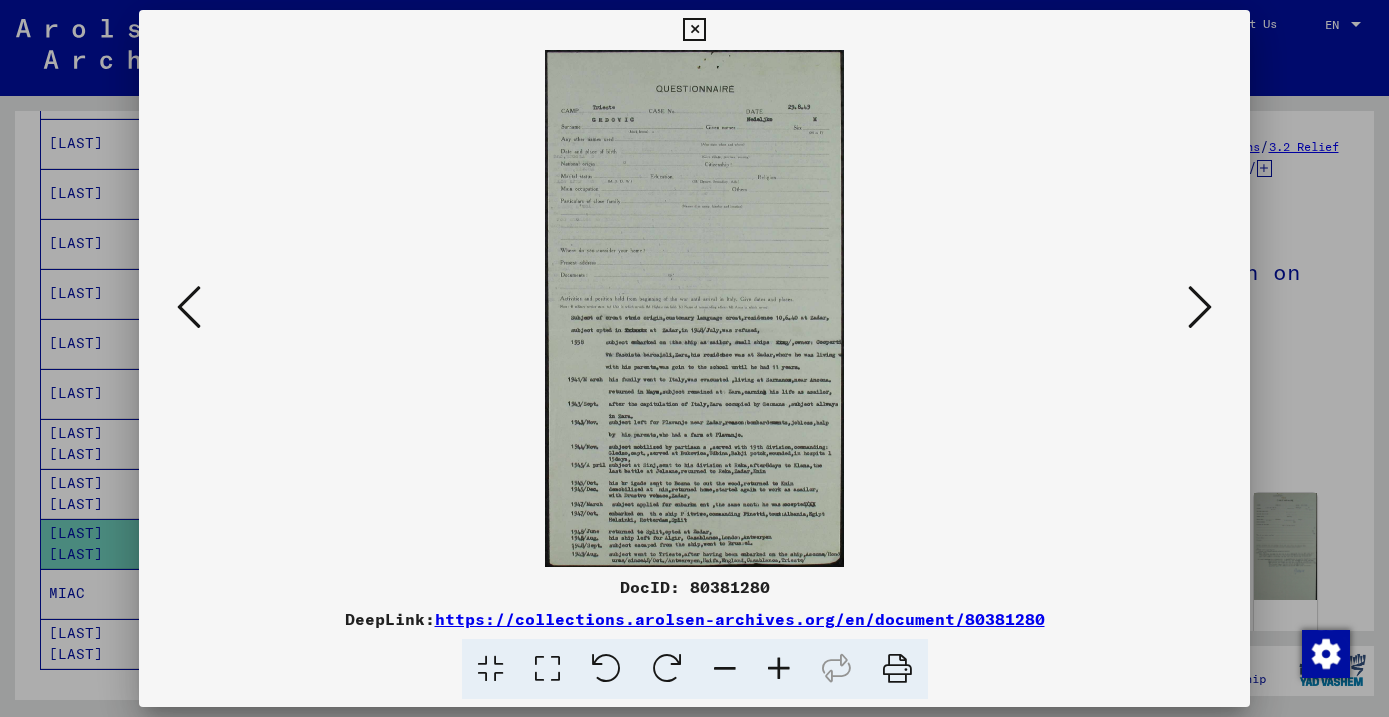 click at bounding box center [1200, 307] 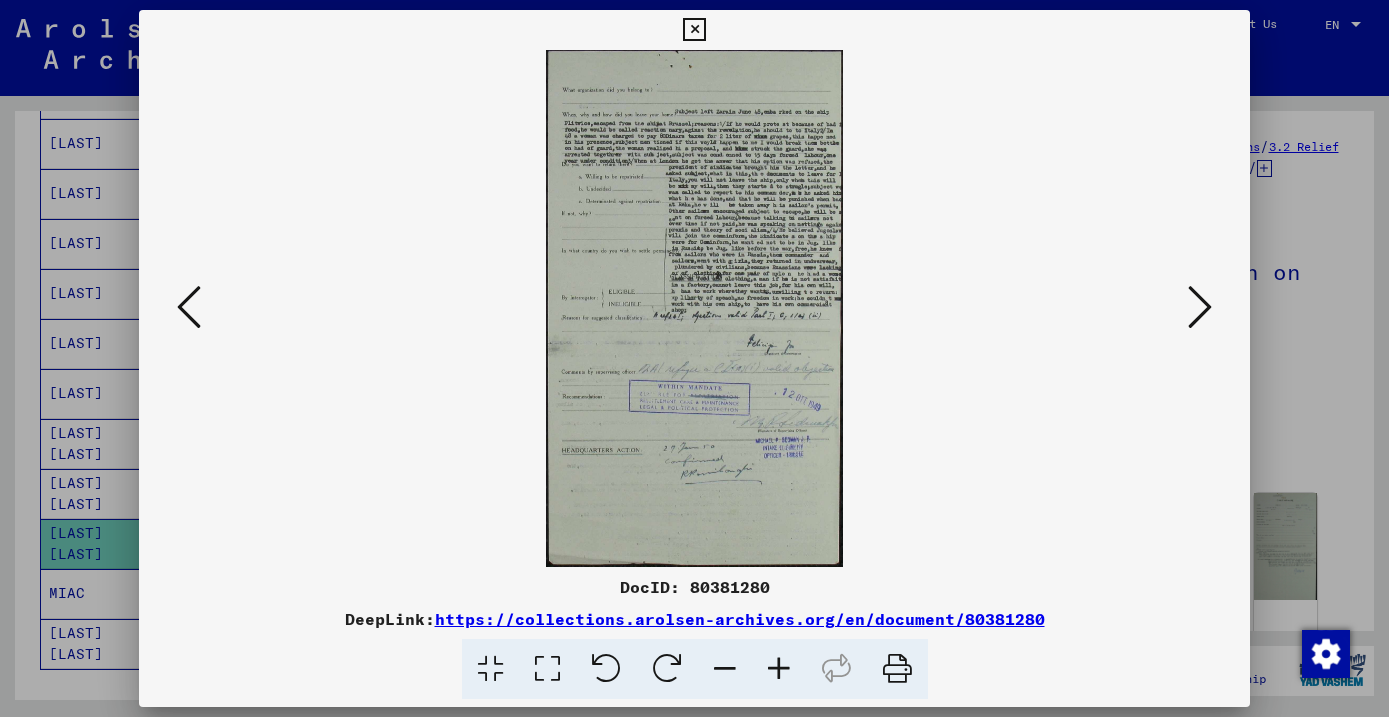 click at bounding box center [694, 308] 